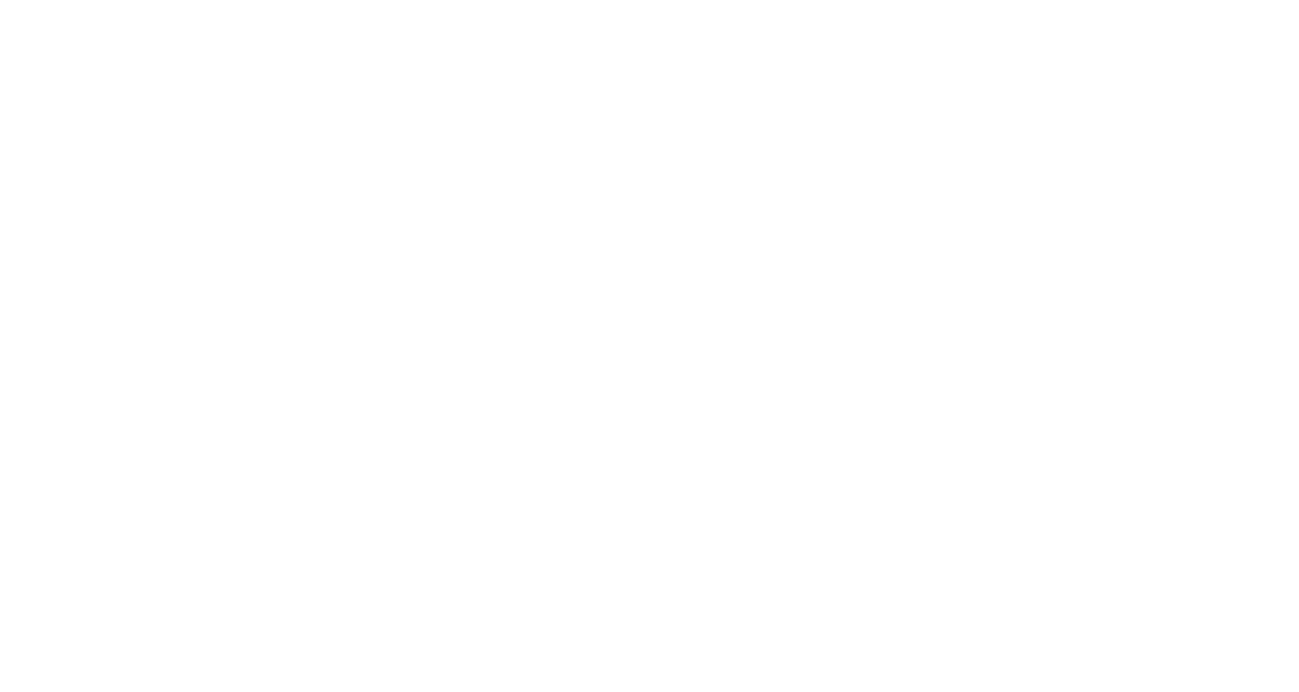 scroll, scrollTop: 0, scrollLeft: 0, axis: both 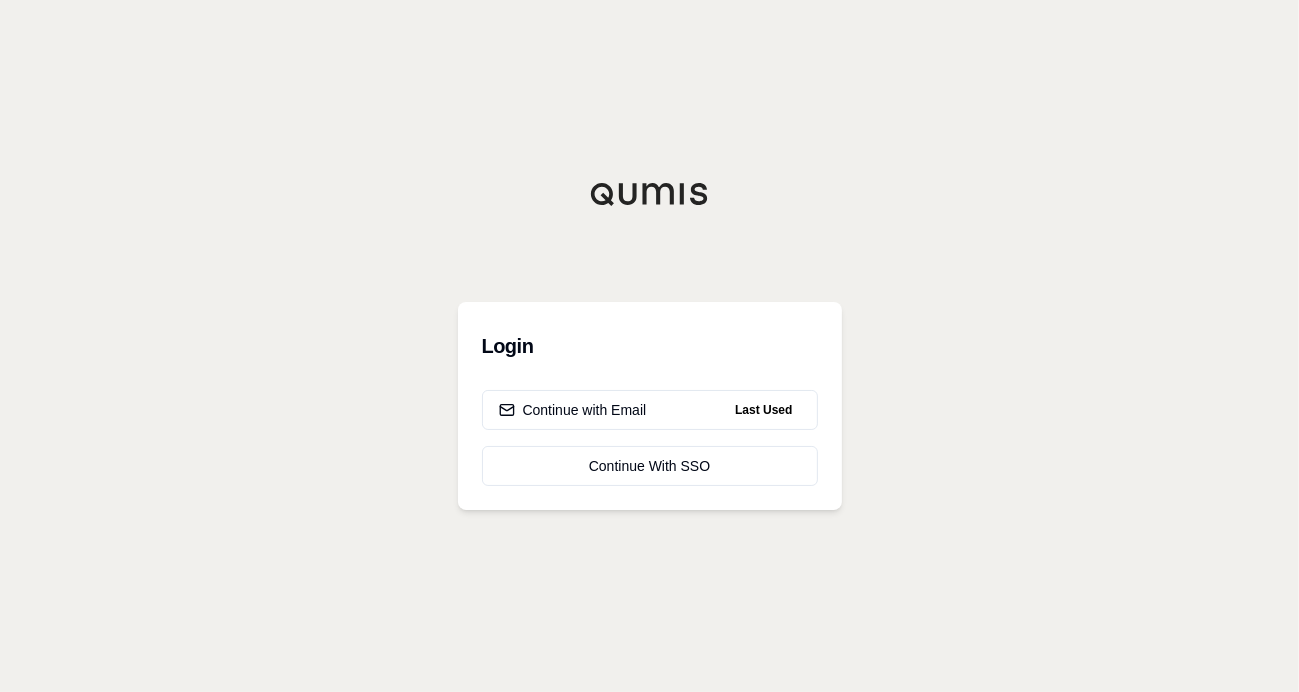 click on "Login Continue with Email Last Used Continue With SSO" at bounding box center (649, 346) 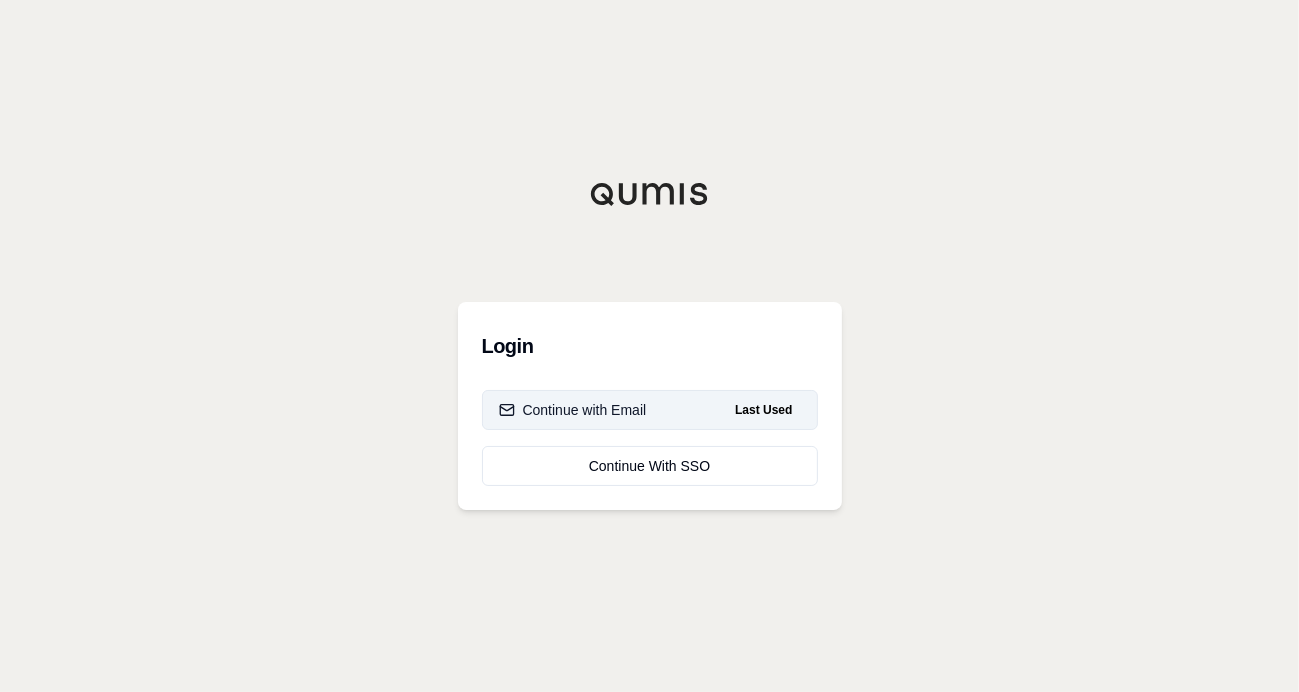 click on "Continue with Email" at bounding box center [573, 410] 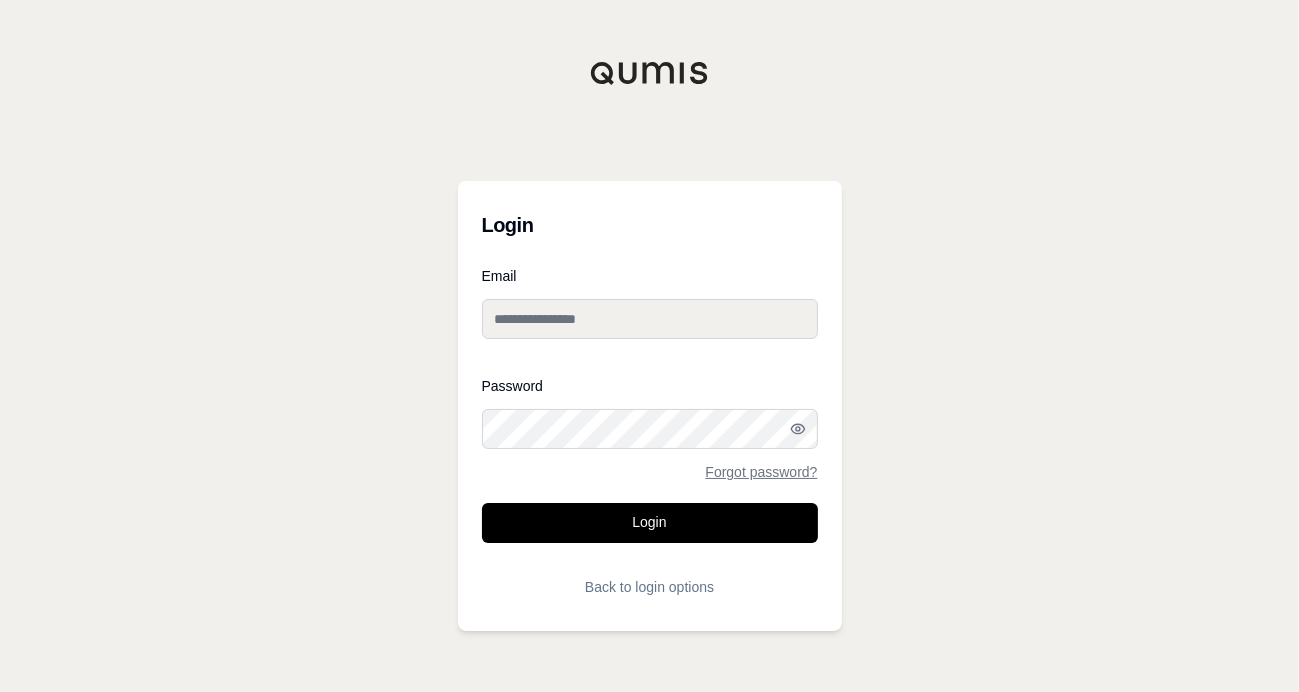 type on "**********" 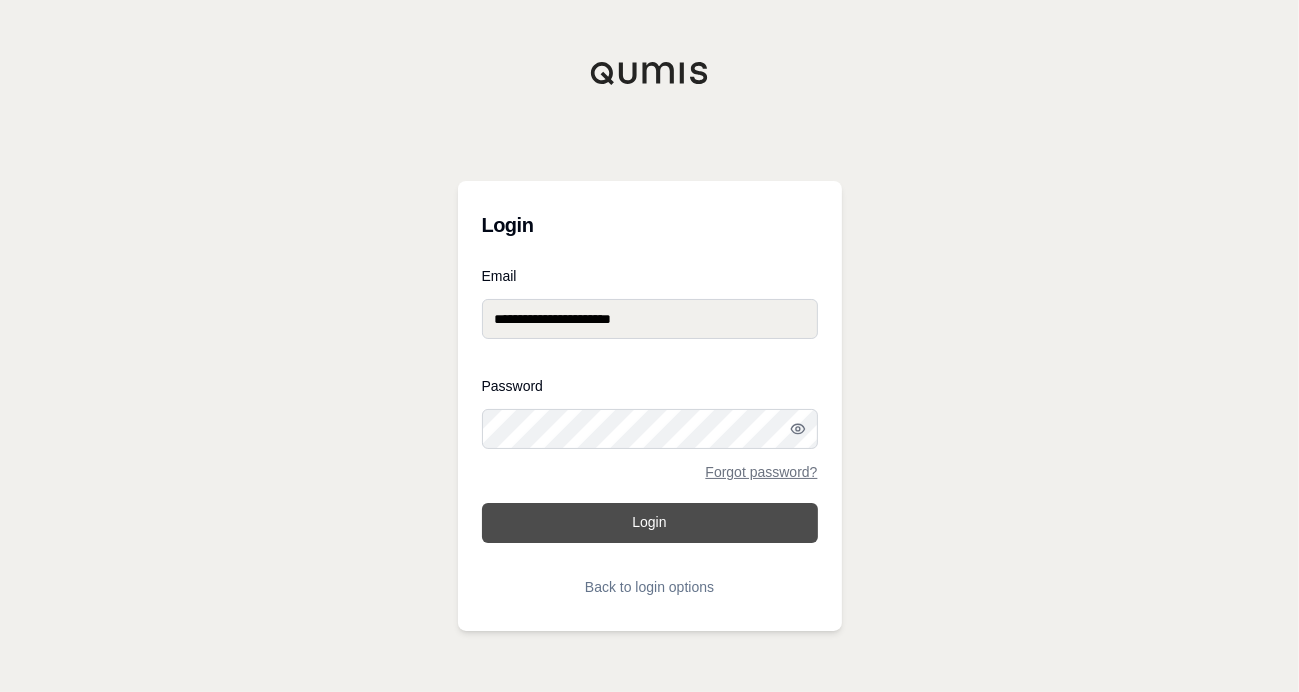 click on "Login" at bounding box center (650, 523) 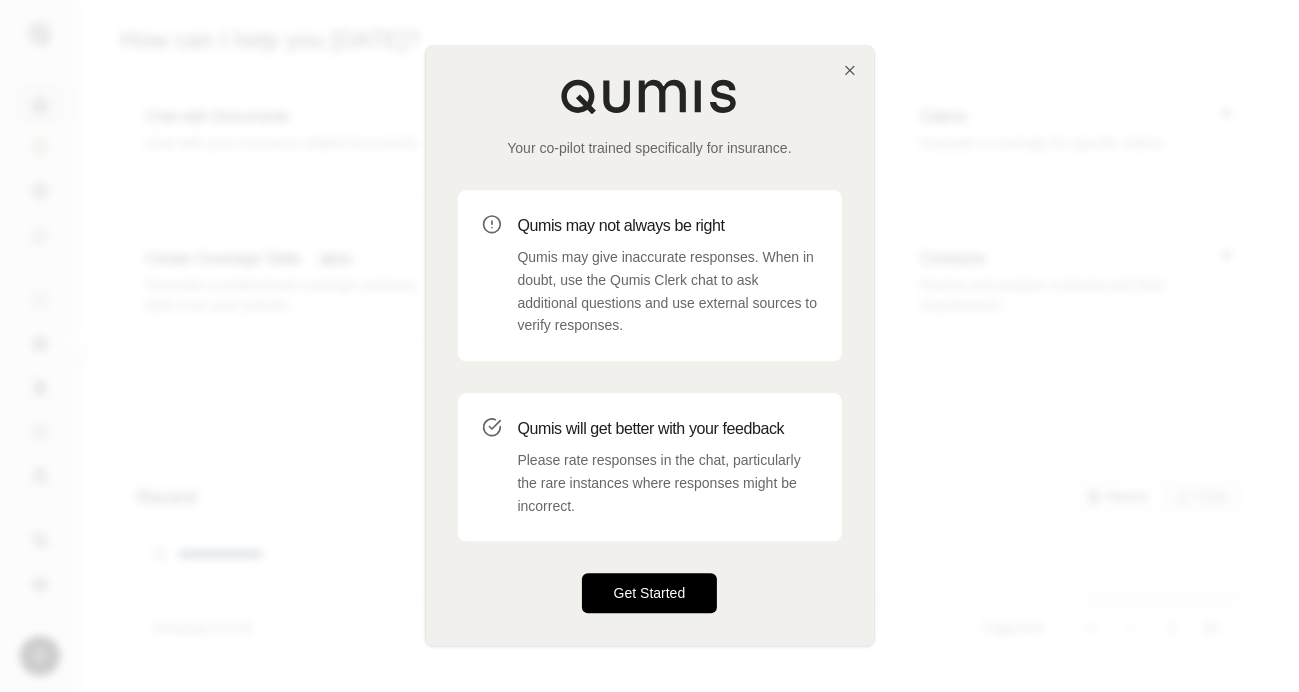 click on "Get Started" at bounding box center (650, 594) 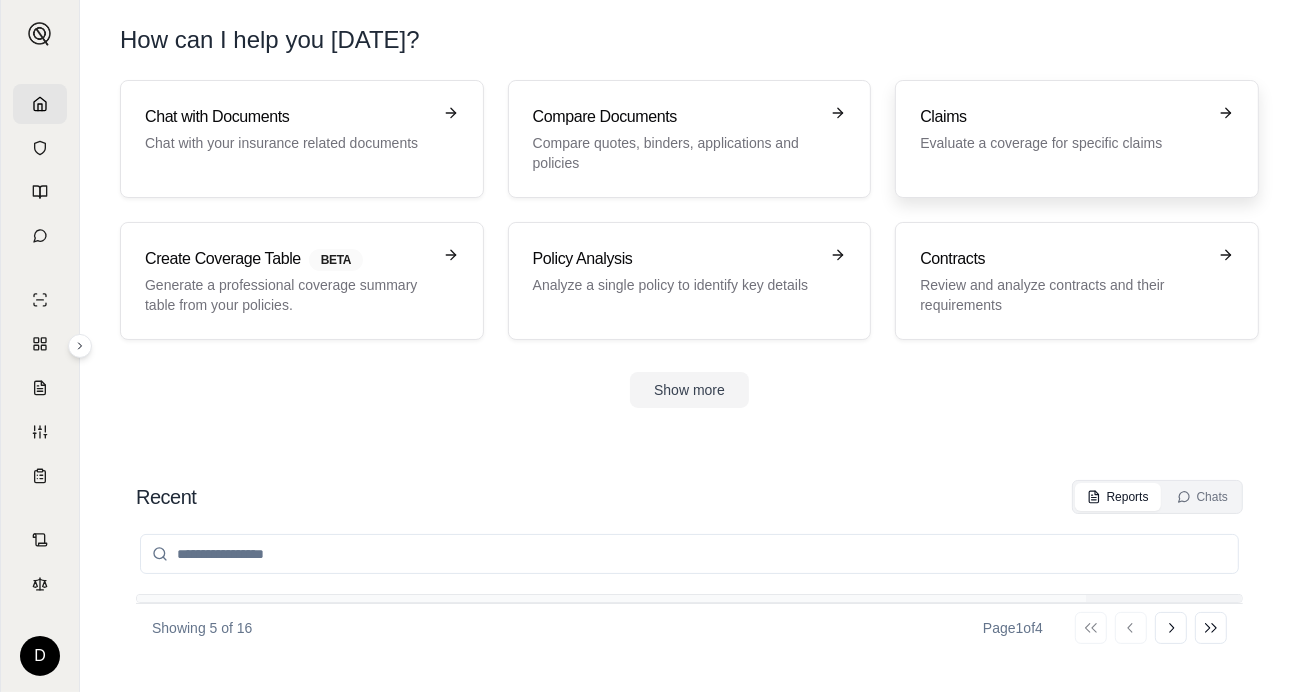 click on "Evaluate a coverage for specific claims" at bounding box center [1063, 143] 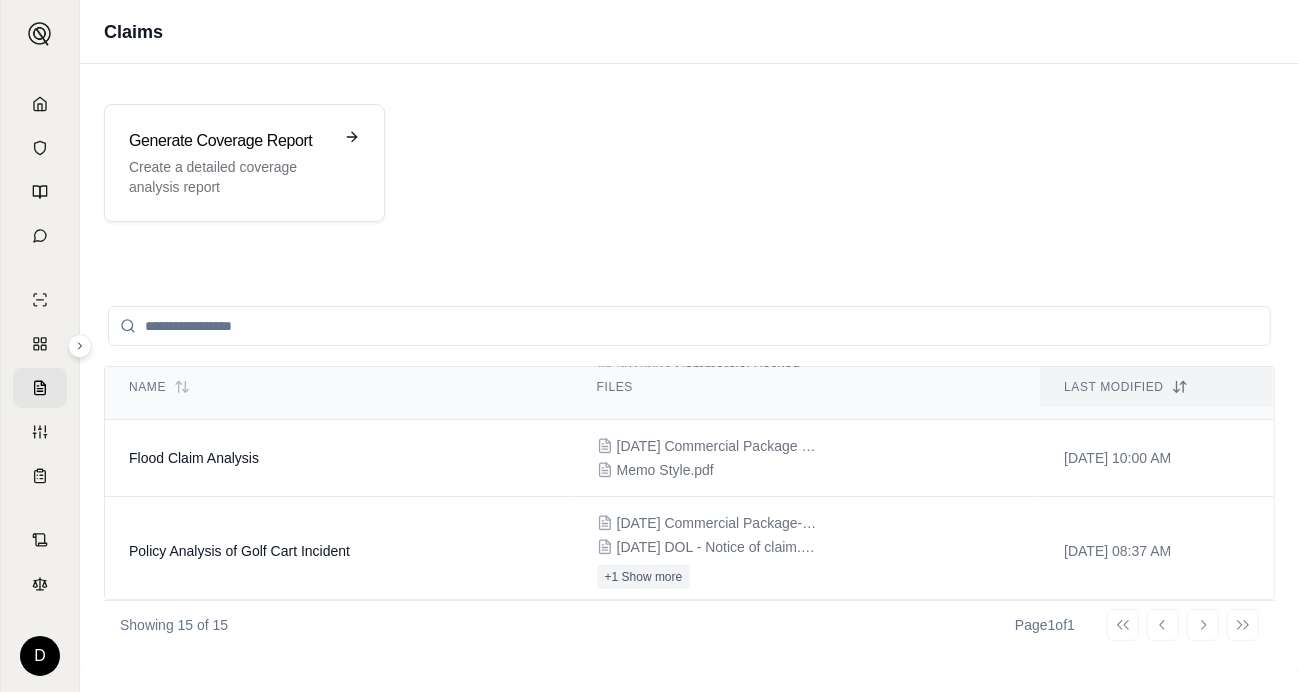 scroll, scrollTop: 1119, scrollLeft: 0, axis: vertical 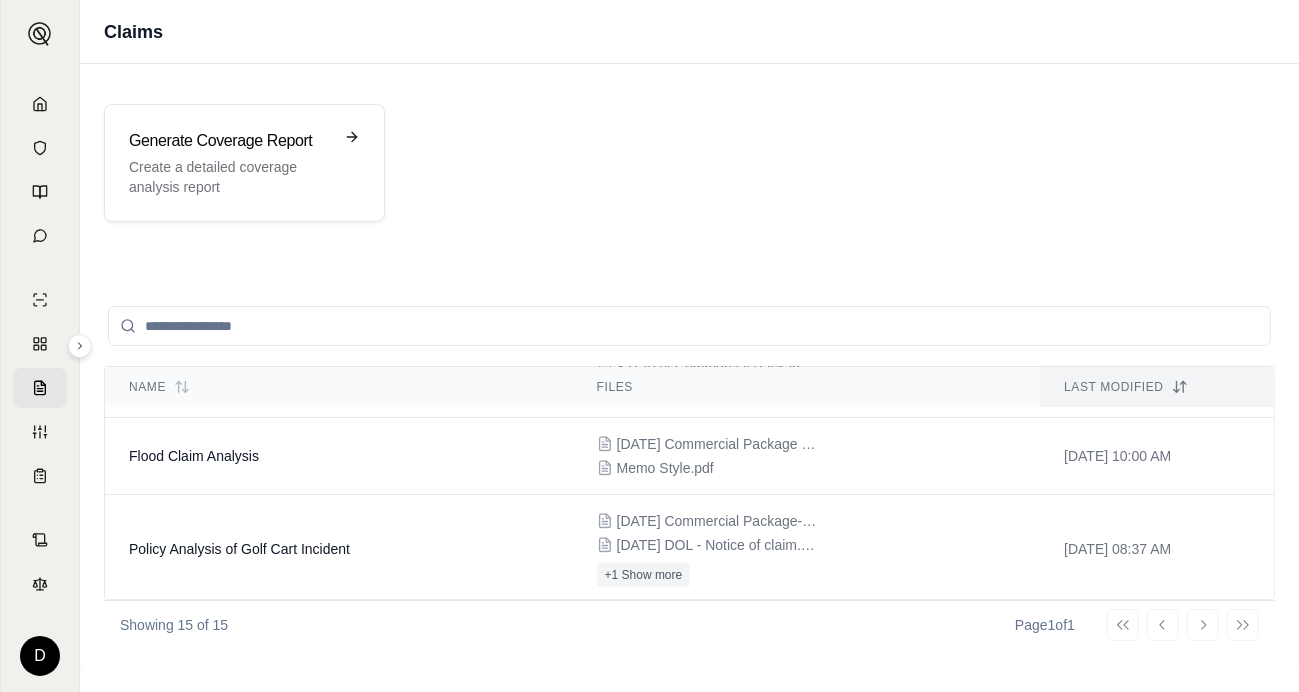 click at bounding box center [689, 326] 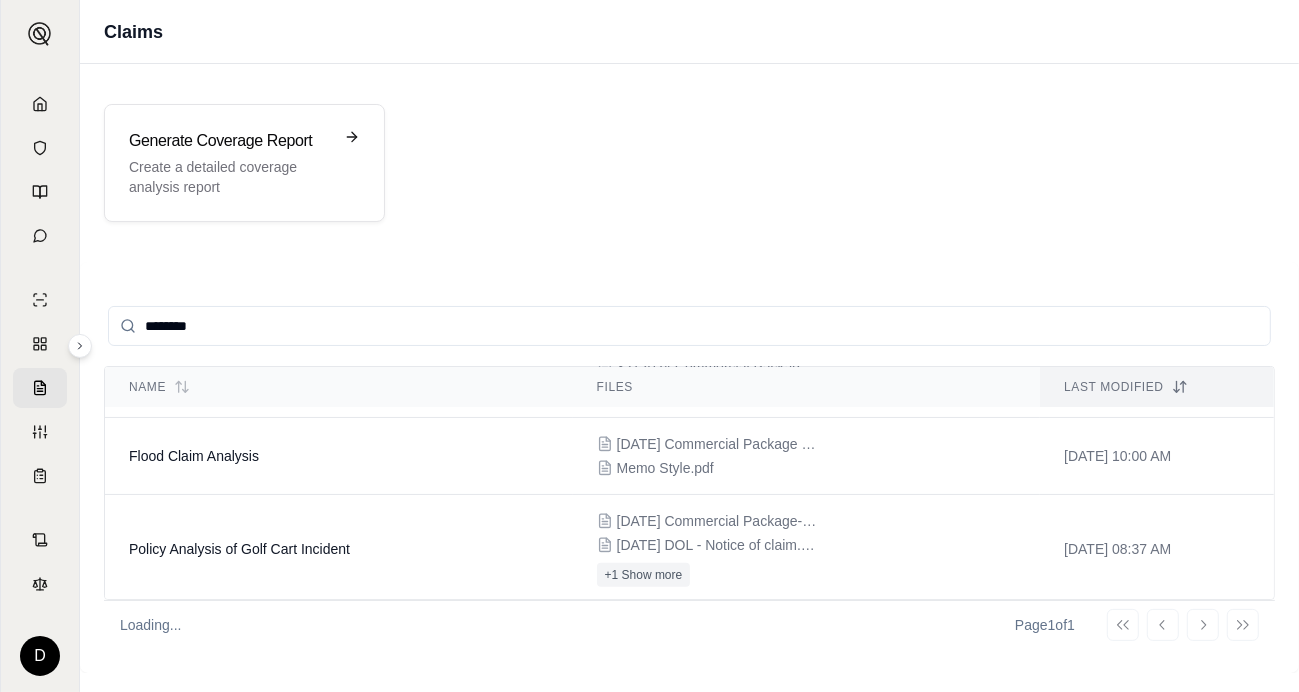type on "********" 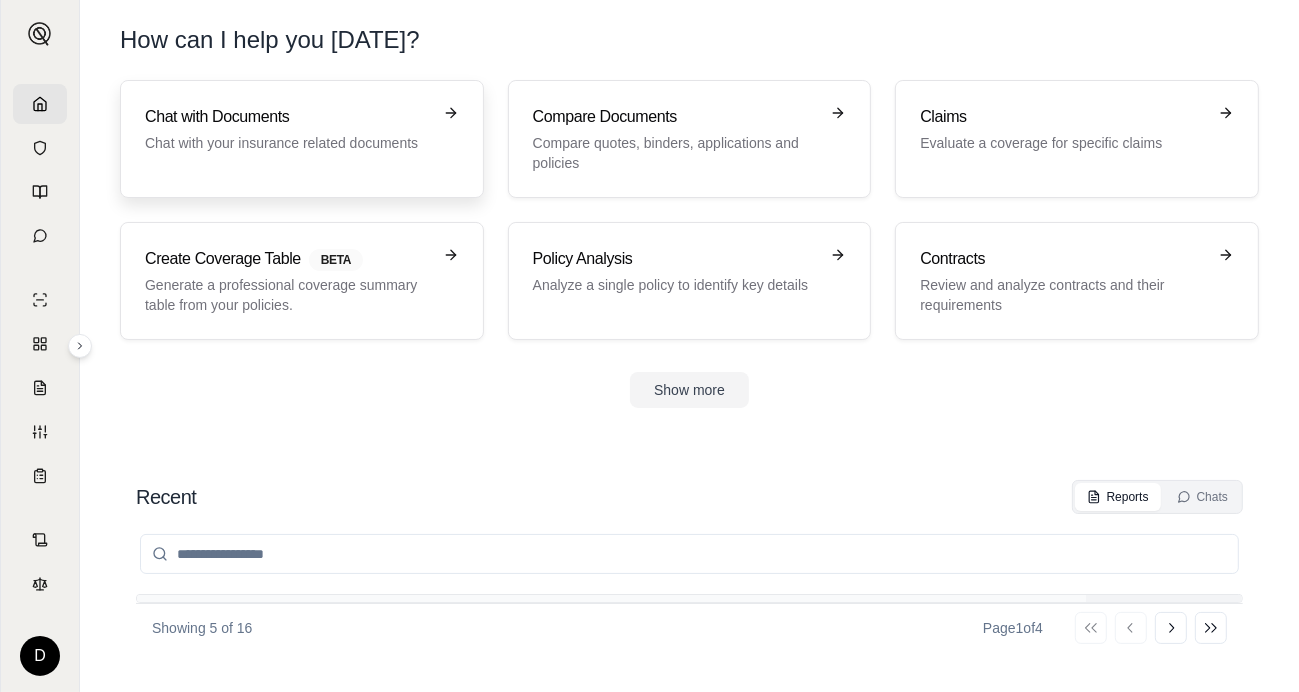 click on "Chat with your insurance related documents" at bounding box center (288, 143) 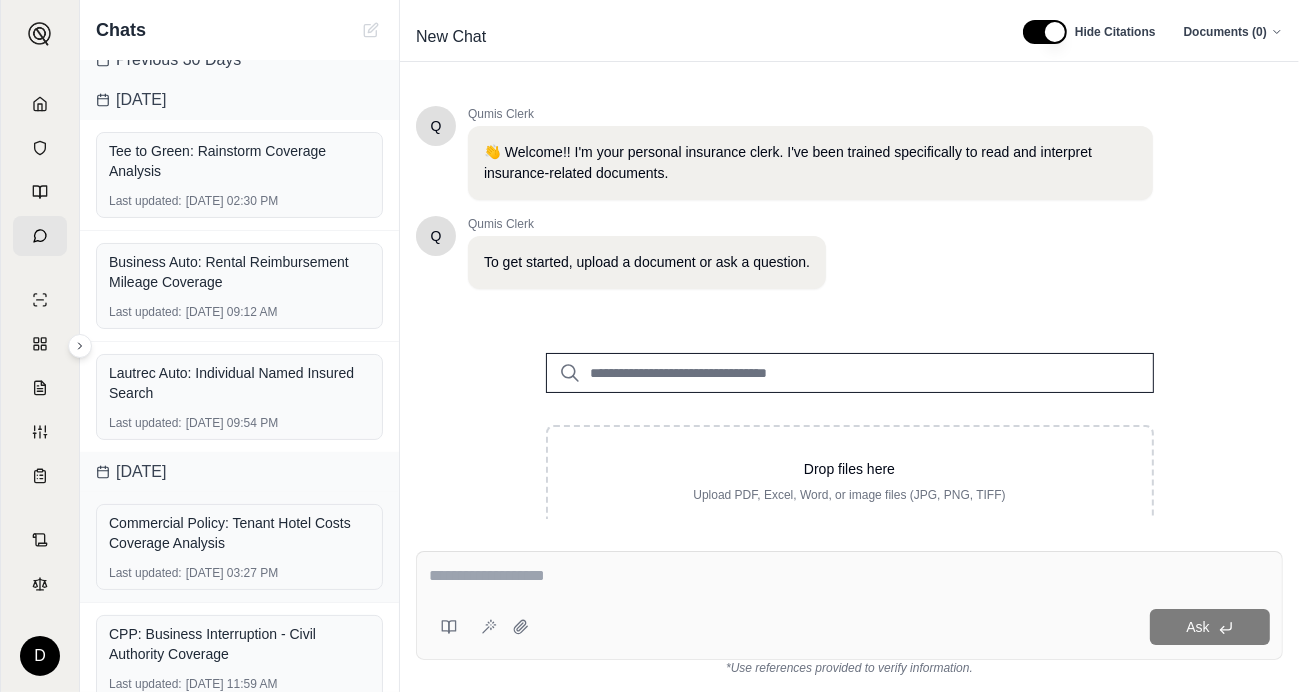 scroll, scrollTop: 348, scrollLeft: 0, axis: vertical 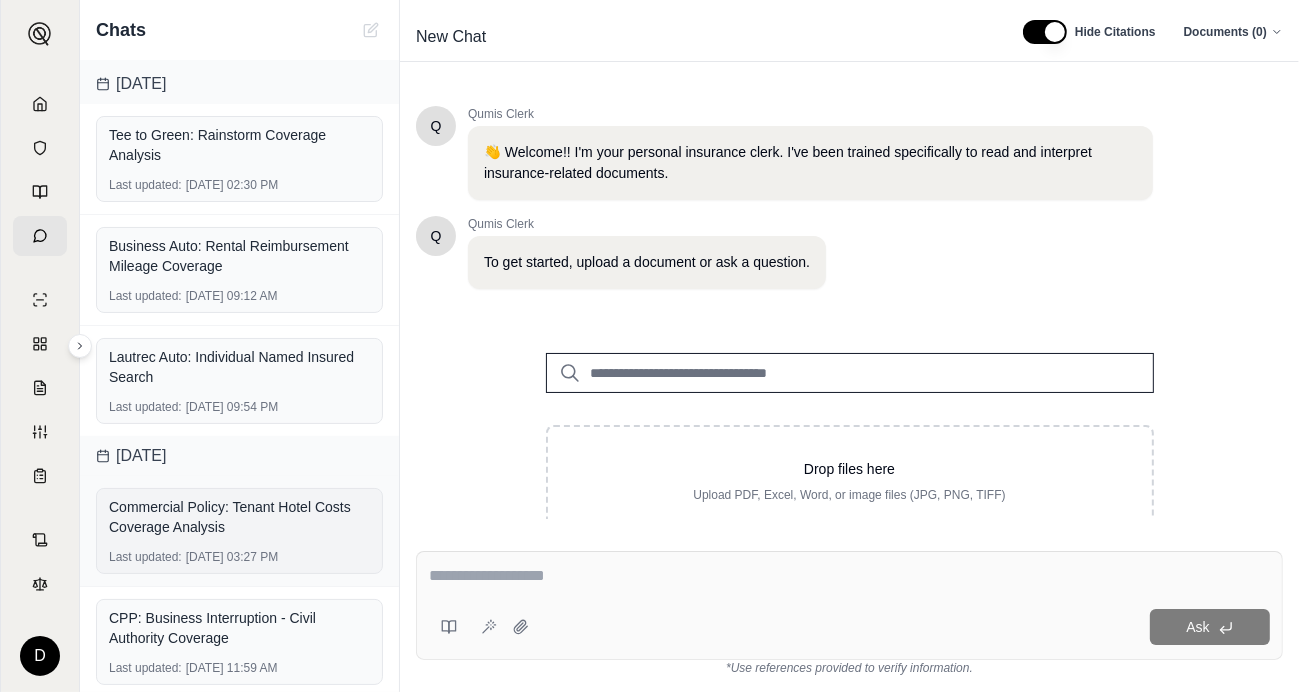 click on "Commercial Policy: Tenant Hotel Costs Coverage Analysis" at bounding box center [239, 517] 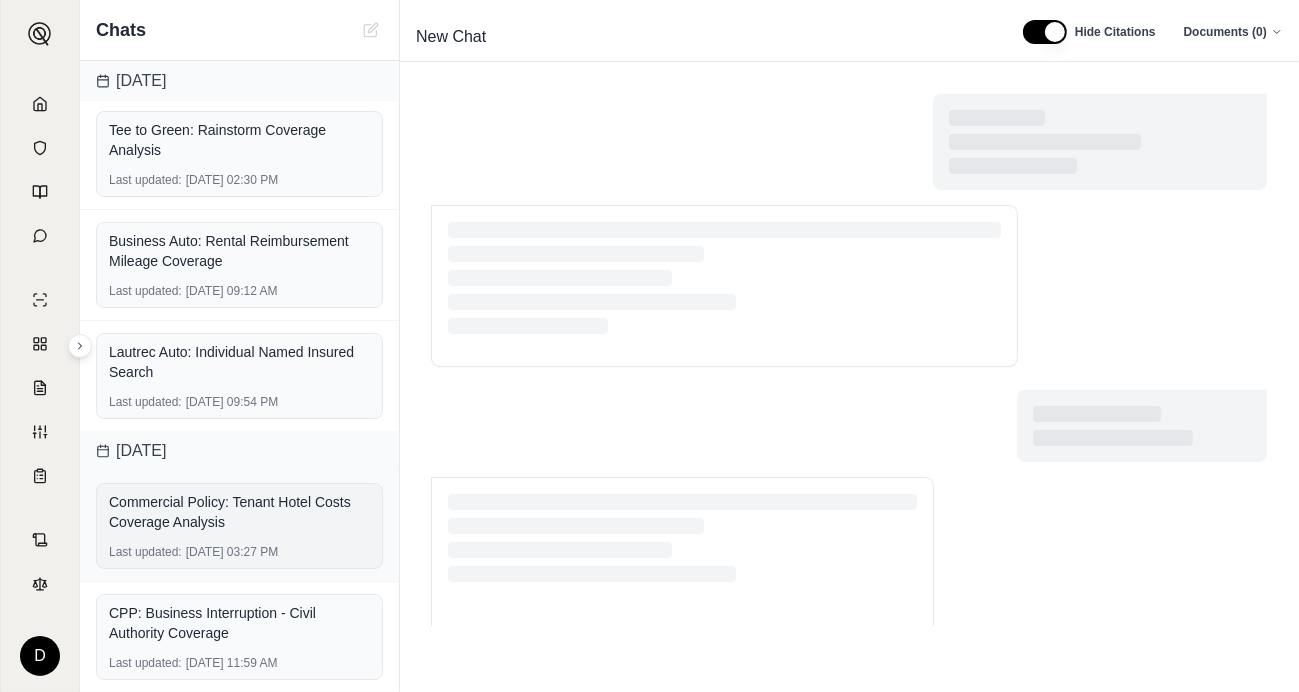 scroll, scrollTop: 219, scrollLeft: 0, axis: vertical 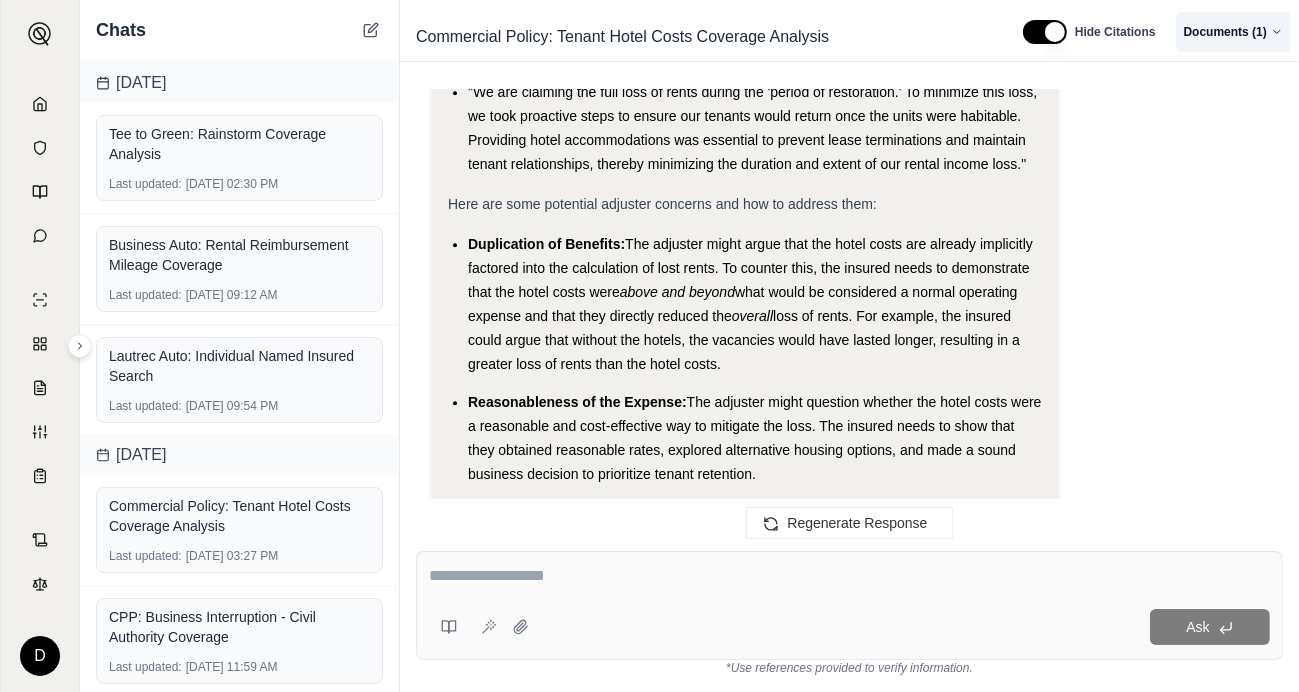 click on "D Chats Previous 30 Days nr  Last updated: [DATE] 11:59 AM nr  Last updated: [DATE] 11:56 AM [DATE] Tee to Green: Rainstorm Coverage Analysis Last updated: [DATE] 02:30 PM Business Auto: Rental Reimbursement Mileage Coverage Last updated: [DATE] 09:12 AM Lautrec Auto: Individual Named Insured Search Last updated: [DATE] 09:54 PM [DATE] Commercial Policy: Tenant Hotel Costs Coverage Analysis Last updated: [DATE] 03:27 PM CPP: Business Interruption - Civil Authority Coverage Last updated: [DATE] 11:59 AM Commercial Policy: Tenant Hotel Costs Coverage Analysis Hide Citations Documents ( 1 )   Analysis:
Here's my plan:
Review Declarations Page:  Check the declarations page   to understand the basic coverages and limits.
Analyze Business Income and Extra Expense Coverage:  Examine the Business Income   and Extra Expense   provisions in the Businessowners Coverage Form   to see if they could apply to hotel costs.
This endorsement" at bounding box center [649, 346] 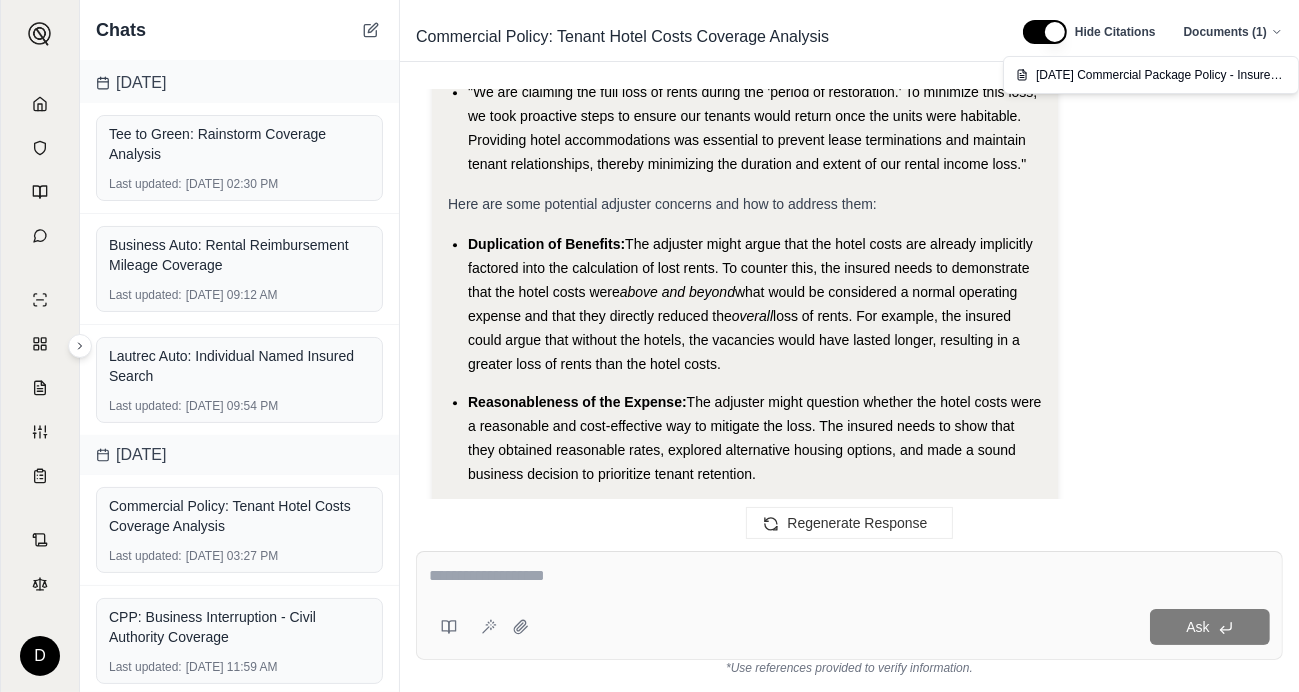 click on "D Chats Previous 30 Days nr  Last updated: [DATE] 11:59 AM nr  Last updated: [DATE] 11:56 AM [DATE] Tee to Green: Rainstorm Coverage Analysis Last updated: [DATE] 02:30 PM Business Auto: Rental Reimbursement Mileage Coverage Last updated: [DATE] 09:12 AM Lautrec Auto: Individual Named Insured Search Last updated: [DATE] 09:54 PM [DATE] Commercial Policy: Tenant Hotel Costs Coverage Analysis Last updated: [DATE] 03:27 PM CPP: Business Interruption - Civil Authority Coverage Last updated: [DATE] 11:59 AM Commercial Policy: Tenant Hotel Costs Coverage Analysis Hide Citations Documents ( 1 )   Analysis:
Here's my plan:
Review Declarations Page:  Check the declarations page   to understand the basic coverages and limits.
Analyze Business Income and Extra Expense Coverage:  Examine the Business Income   and Extra Expense   provisions in the Businessowners Coverage Form   to see if they could apply to hotel costs.
This endorsement" at bounding box center [649, 346] 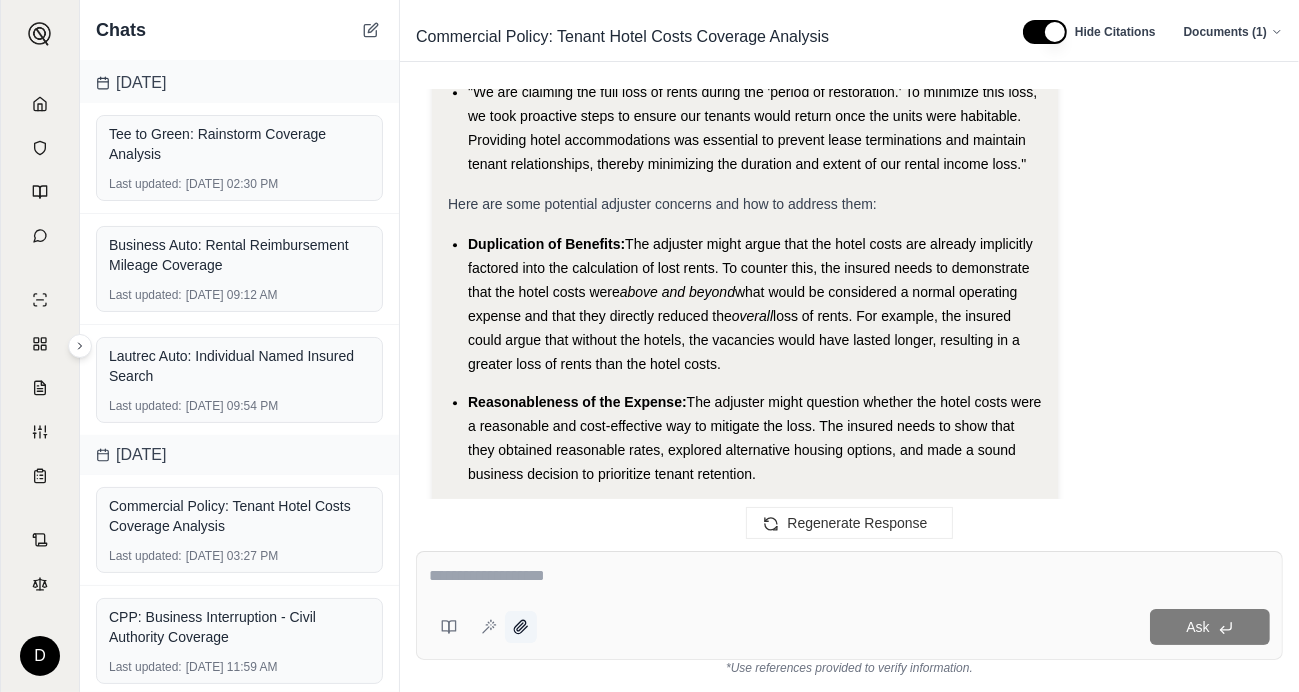 click 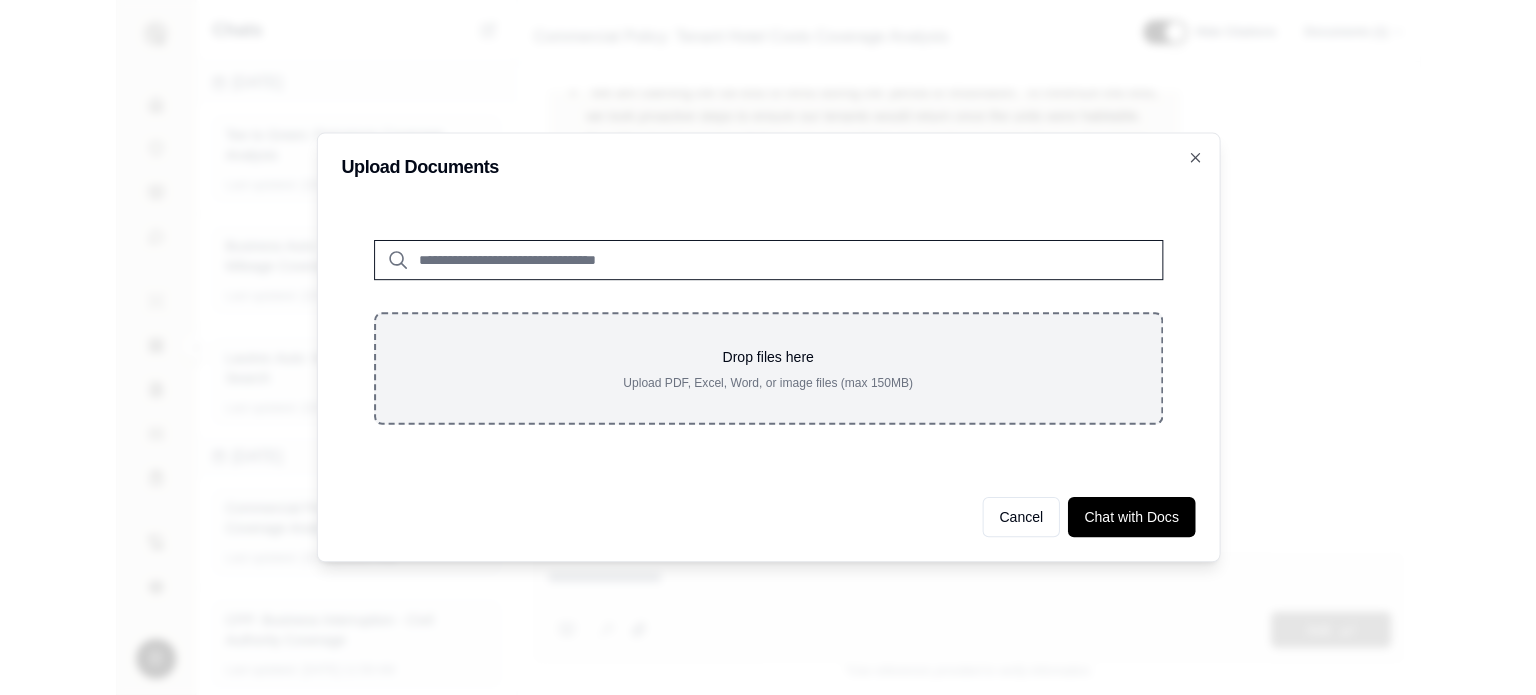 scroll, scrollTop: 31291, scrollLeft: 0, axis: vertical 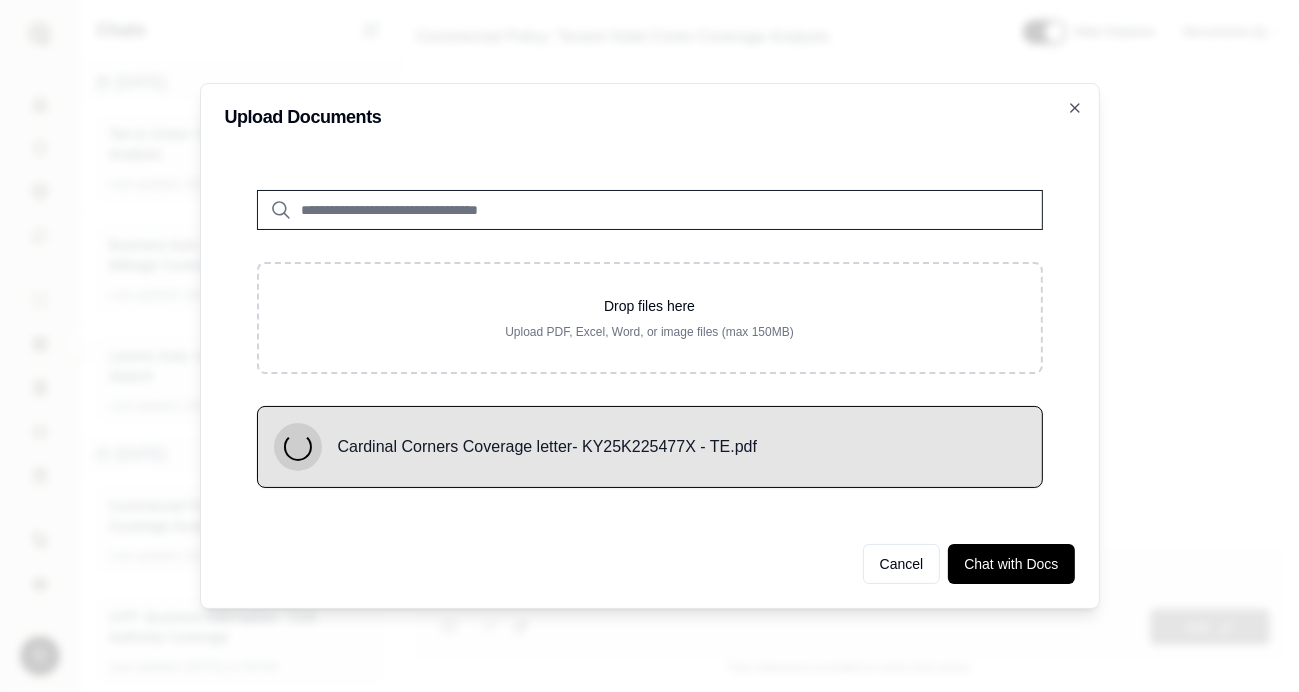 drag, startPoint x: 282, startPoint y: 23, endPoint x: 322, endPoint y: 86, distance: 74.62573 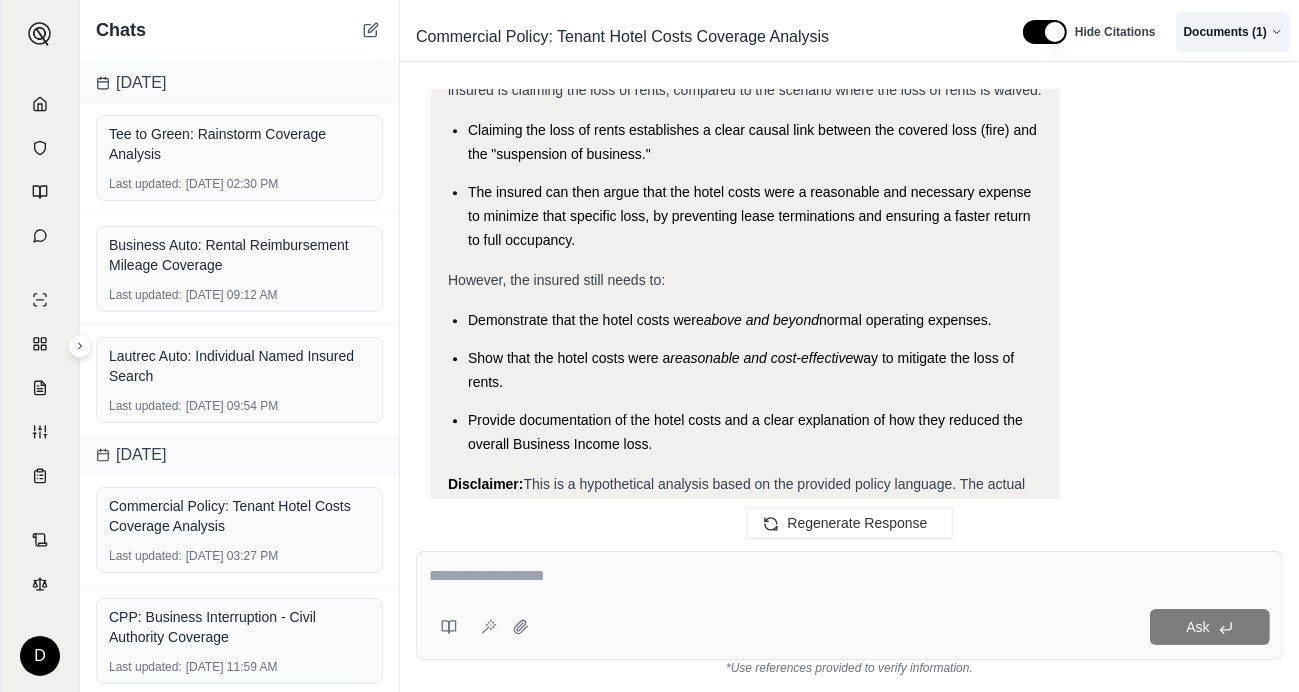click on "D Chats Previous 30 Days nr  Last updated: [DATE] 11:59 AM nr  Last updated: [DATE] 11:56 AM [DATE] Tee to Green: Rainstorm Coverage Analysis Last updated: [DATE] 02:30 PM Business Auto: Rental Reimbursement Mileage Coverage Last updated: [DATE] 09:12 AM Lautrec Auto: Individual Named Insured Search Last updated: [DATE] 09:54 PM [DATE] Commercial Policy: Tenant Hotel Costs Coverage Analysis Last updated: [DATE] 03:27 PM CPP: Business Interruption - Civil Authority Coverage Last updated: [DATE] 11:59 AM Commercial Policy: Tenant Hotel Costs Coverage Analysis Hide Citations Documents ( 1 )   Analysis:
Here's my plan:
Review Declarations Page:  Check the declarations page   to understand the basic coverages and limits.
Analyze Business Income and Extra Expense Coverage:  Examine the Business Income   and Extra Expense   provisions in the Businessowners Coverage Form   to see if they could apply to hotel costs.
This endorsement" at bounding box center [649, 346] 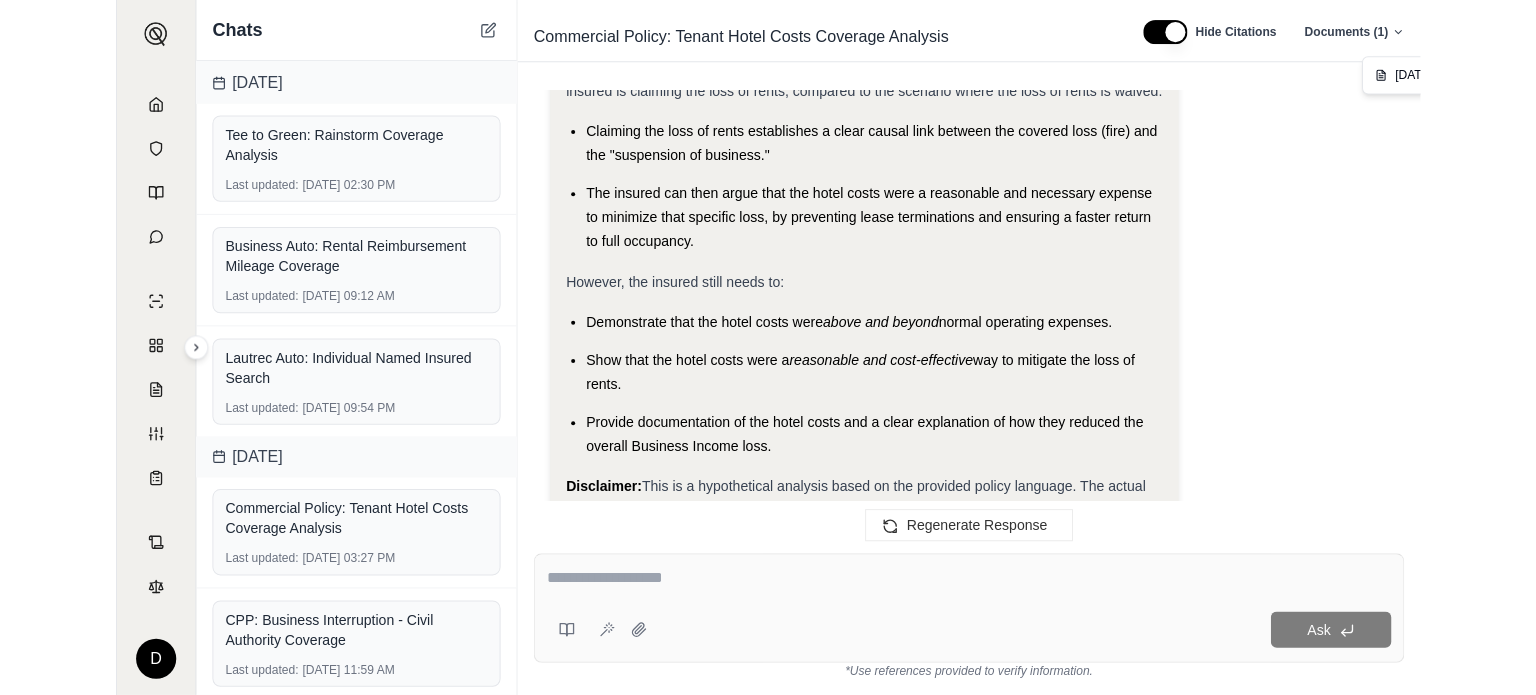 scroll, scrollTop: 216, scrollLeft: 0, axis: vertical 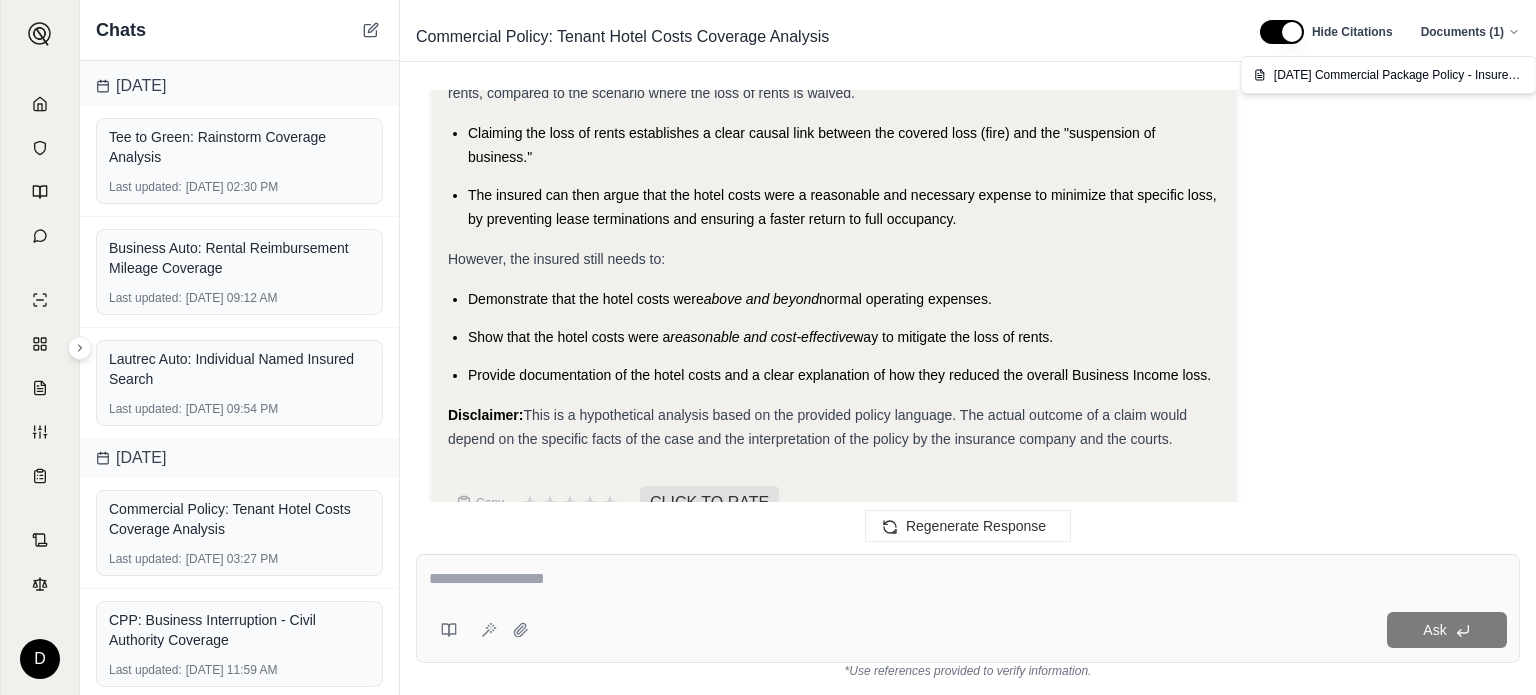 click on "D Chats Previous 30 Days nr  Last updated: [DATE] 11:59 AM nr  Last updated: [DATE] 11:56 AM [DATE] Tee to Green: Rainstorm Coverage Analysis Last updated: [DATE] 02:30 PM Business Auto: Rental Reimbursement Mileage Coverage Last updated: [DATE] 09:12 AM Lautrec Auto: Individual Named Insured Search Last updated: [DATE] 09:54 PM [DATE] Commercial Policy: Tenant Hotel Costs Coverage Analysis Last updated: [DATE] 03:27 PM CPP: Business Interruption - Civil Authority Coverage Last updated: [DATE] 11:59 AM Commercial Policy: Tenant Hotel Costs Coverage Analysis Hide Citations Documents ( 1 )   Analysis:
Here's my plan:
Review Declarations Page:  Check the declarations page   to understand the basic coverages and limits.
Analyze Business Income and Extra Expense Coverage:  Examine the Business Income   and Extra Expense   provisions in the Businessowners Coverage Form   to see if they could apply to hotel costs.
This endorsement" at bounding box center [768, 347] 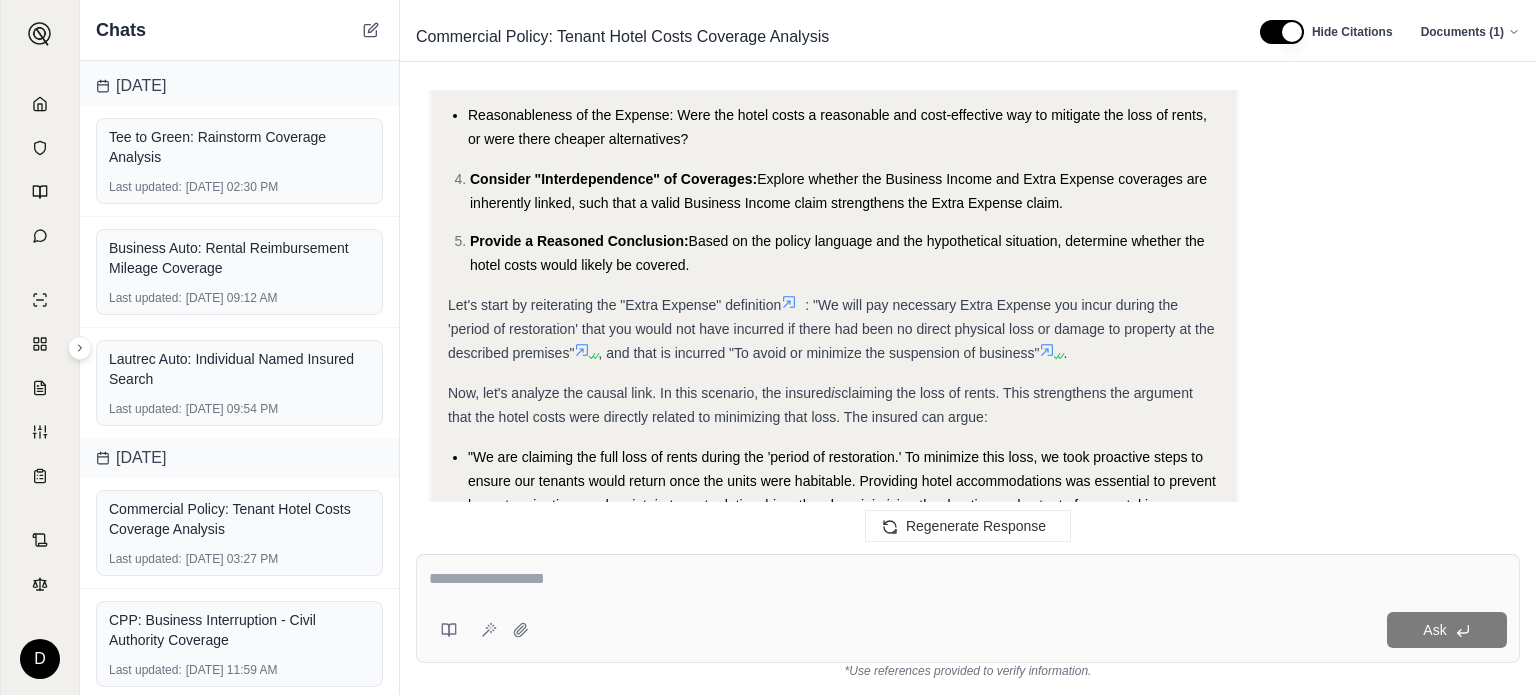 scroll, scrollTop: 26688, scrollLeft: 0, axis: vertical 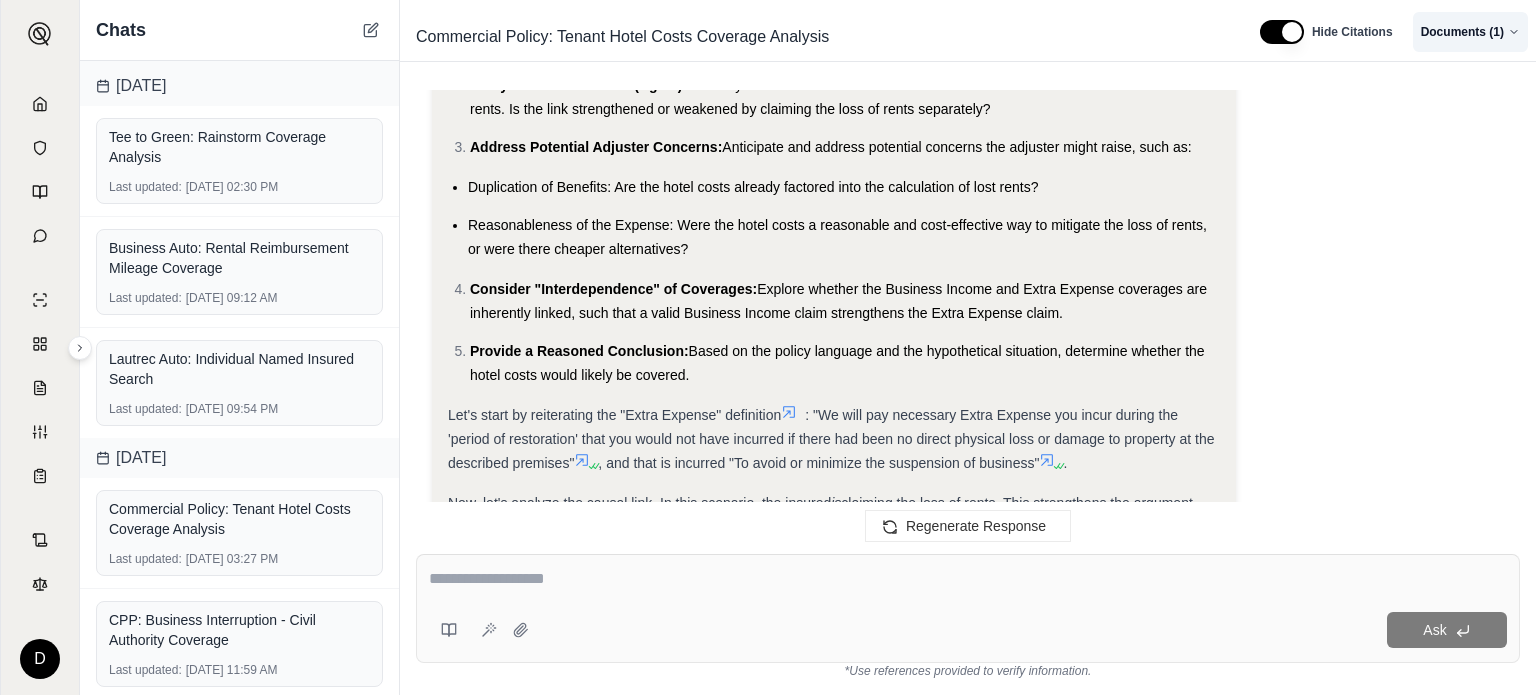 click on "D Chats Previous 30 Days nr  Last updated: [DATE] 11:59 AM nr  Last updated: [DATE] 11:56 AM [DATE] Tee to Green: Rainstorm Coverage Analysis Last updated: [DATE] 02:30 PM Business Auto: Rental Reimbursement Mileage Coverage Last updated: [DATE] 09:12 AM Lautrec Auto: Individual Named Insured Search Last updated: [DATE] 09:54 PM [DATE] Commercial Policy: Tenant Hotel Costs Coverage Analysis Last updated: [DATE] 03:27 PM CPP: Business Interruption - Civil Authority Coverage Last updated: [DATE] 11:59 AM Commercial Policy: Tenant Hotel Costs Coverage Analysis Hide Citations Documents ( 1 )   Analysis:
Here's my plan:
Review Declarations Page:  Check the declarations page   to understand the basic coverages and limits.
Analyze Business Income and Extra Expense Coverage:  Examine the Business Income   and Extra Expense   provisions in the Businessowners Coverage Form   to see if they could apply to hotel costs.
This endorsement" at bounding box center (768, 347) 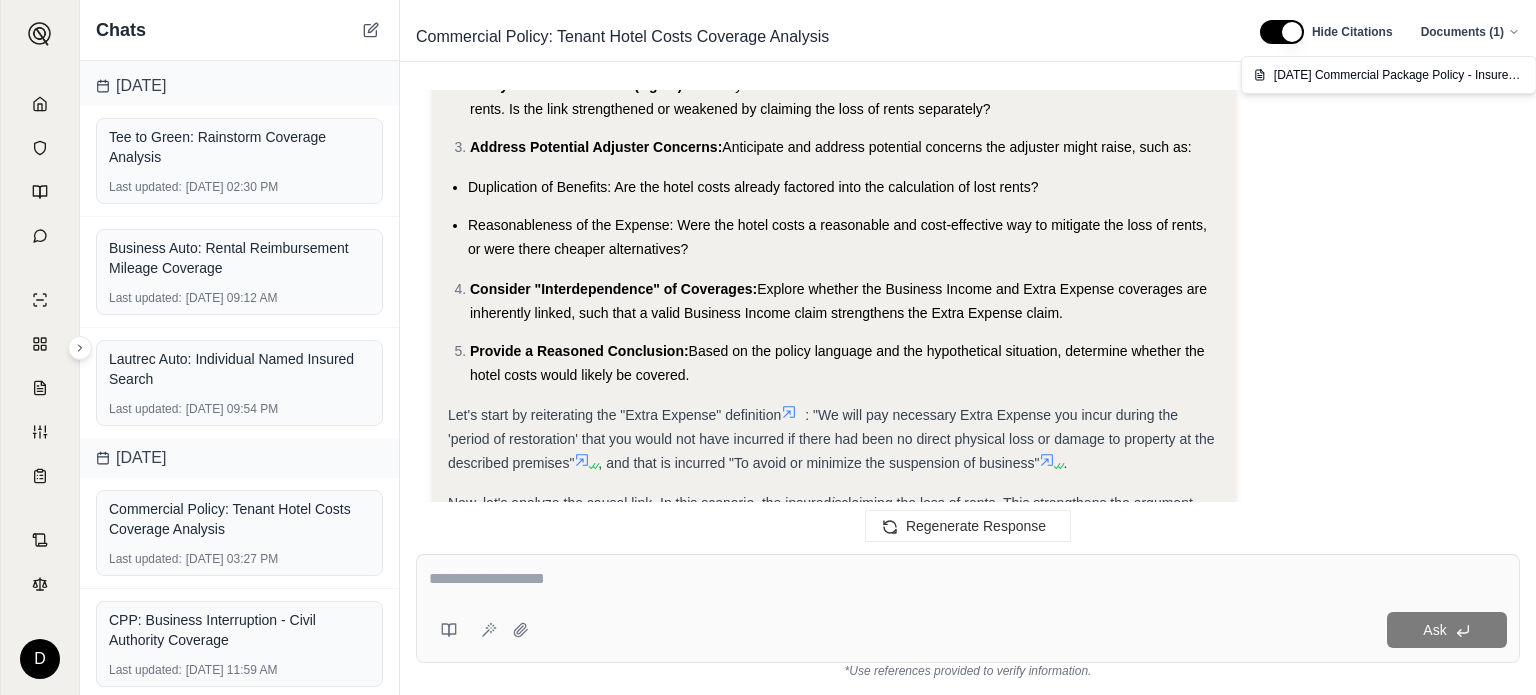 click on "D Chats Previous 30 Days nr  Last updated: [DATE] 11:59 AM nr  Last updated: [DATE] 11:56 AM [DATE] Tee to Green: Rainstorm Coverage Analysis Last updated: [DATE] 02:30 PM Business Auto: Rental Reimbursement Mileage Coverage Last updated: [DATE] 09:12 AM Lautrec Auto: Individual Named Insured Search Last updated: [DATE] 09:54 PM [DATE] Commercial Policy: Tenant Hotel Costs Coverage Analysis Last updated: [DATE] 03:27 PM CPP: Business Interruption - Civil Authority Coverage Last updated: [DATE] 11:59 AM Commercial Policy: Tenant Hotel Costs Coverage Analysis Hide Citations Documents ( 1 )   Analysis:
Here's my plan:
Review Declarations Page:  Check the declarations page   to understand the basic coverages and limits.
Analyze Business Income and Extra Expense Coverage:  Examine the Business Income   and Extra Expense   provisions in the Businessowners Coverage Form   to see if they could apply to hotel costs.
This endorsement" at bounding box center [768, 347] 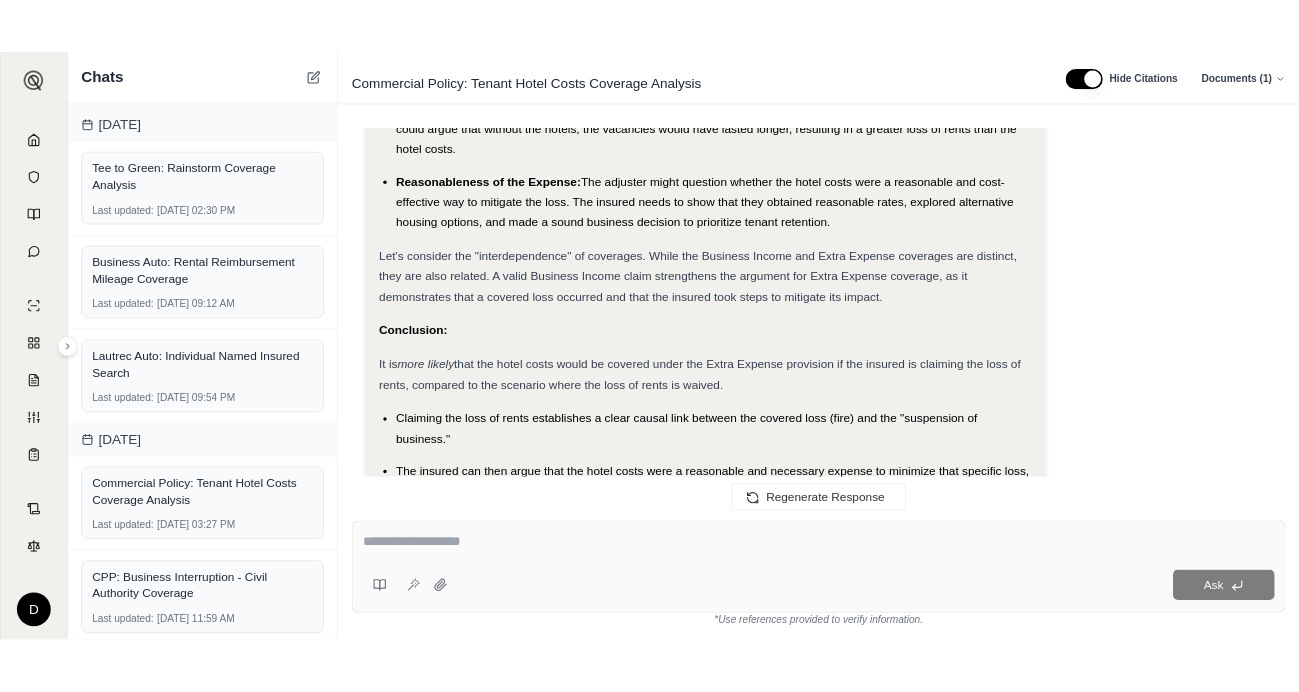 scroll, scrollTop: 27688, scrollLeft: 0, axis: vertical 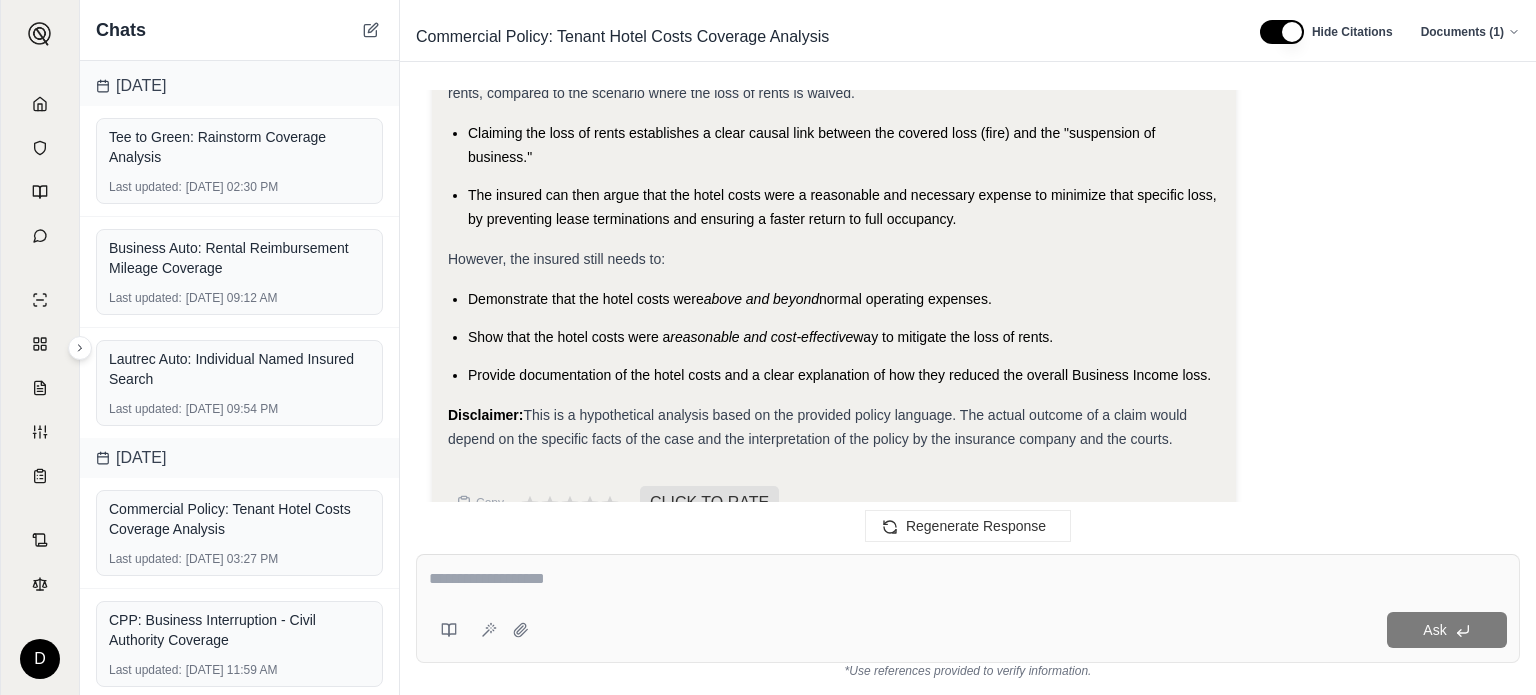 click at bounding box center (968, 579) 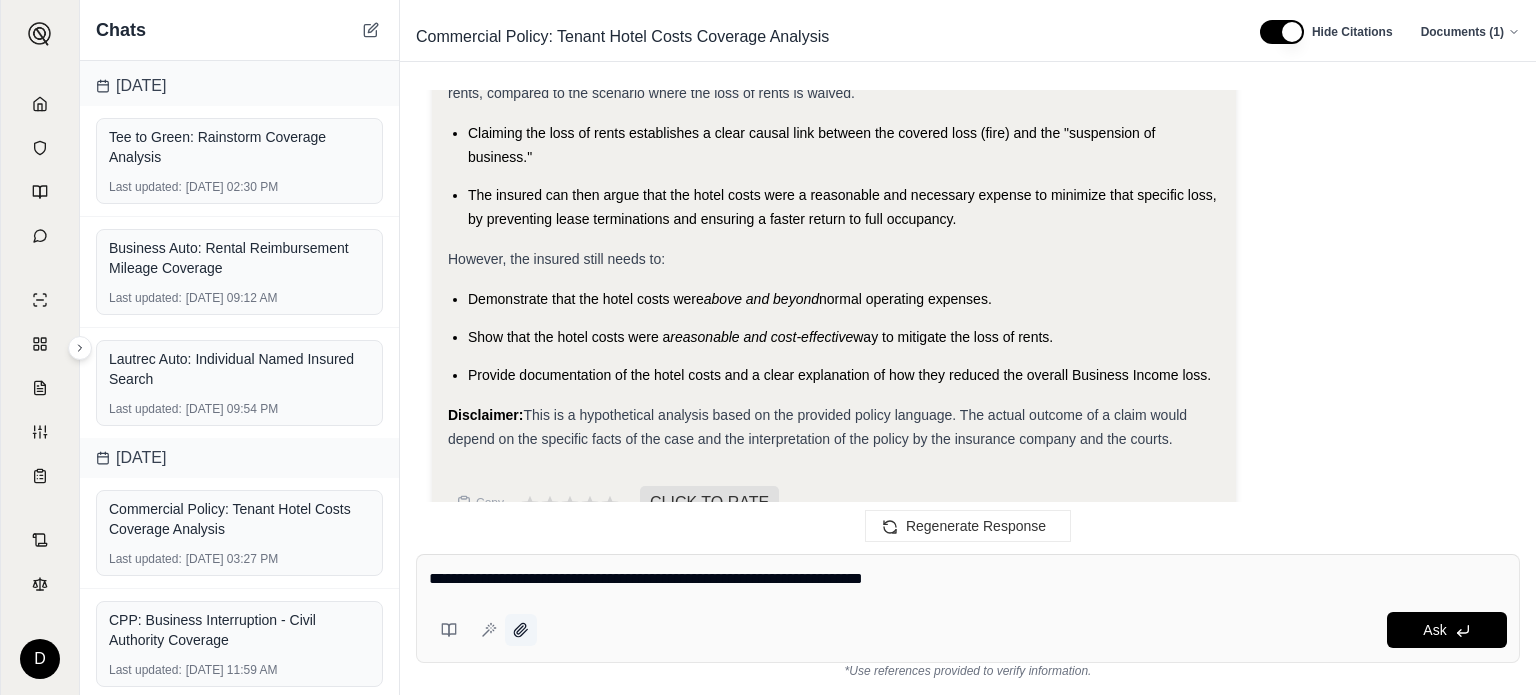 type on "**********" 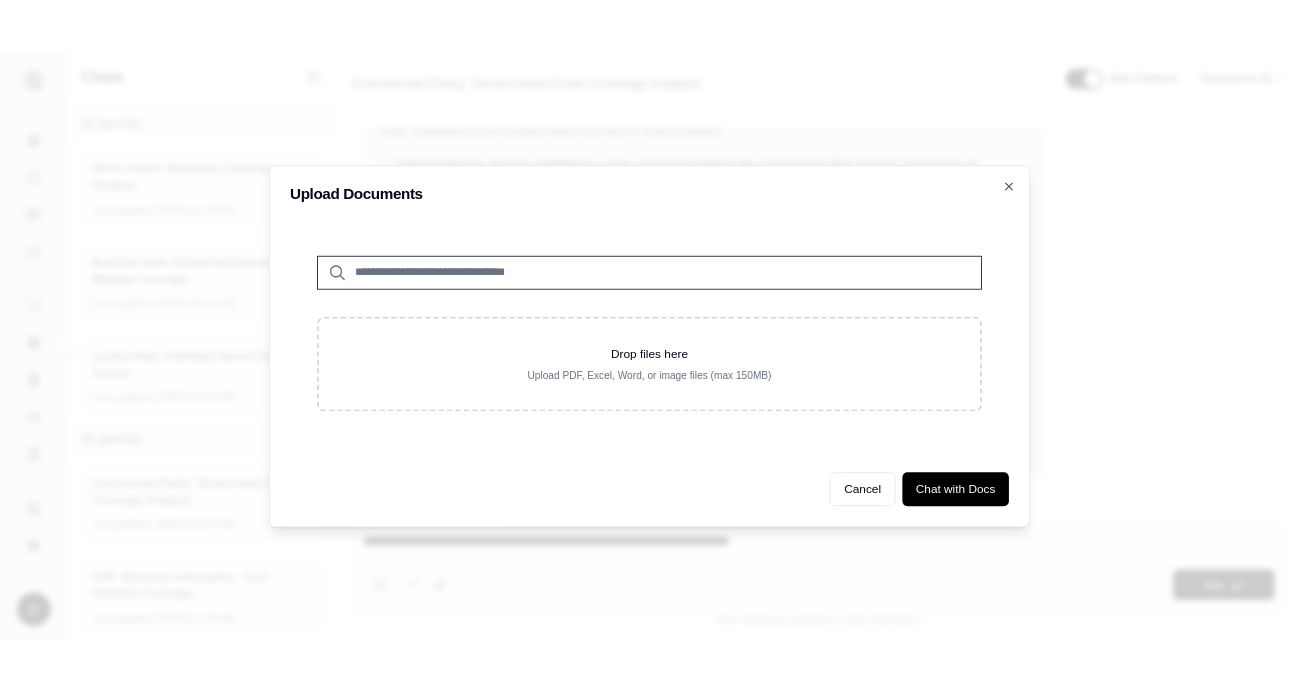 scroll, scrollTop: 219, scrollLeft: 0, axis: vertical 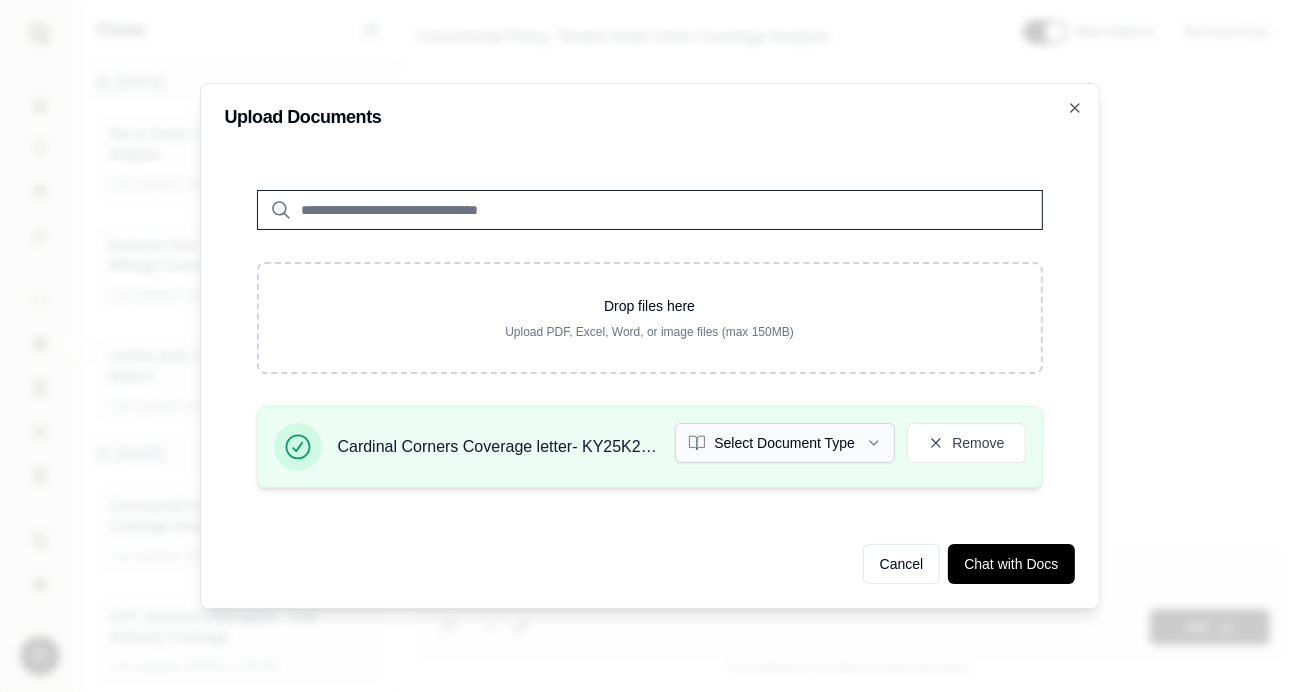 click on "Select Document Type" at bounding box center (785, 443) 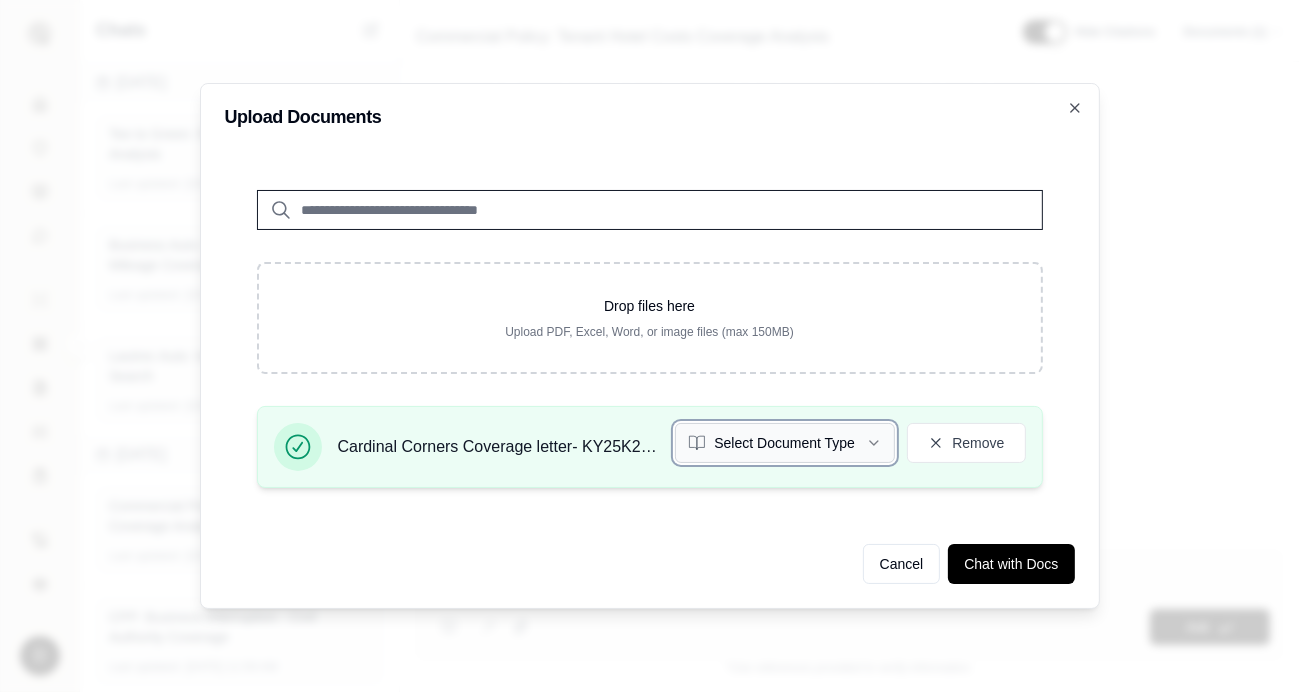 click on "Select Document Type" at bounding box center (785, 443) 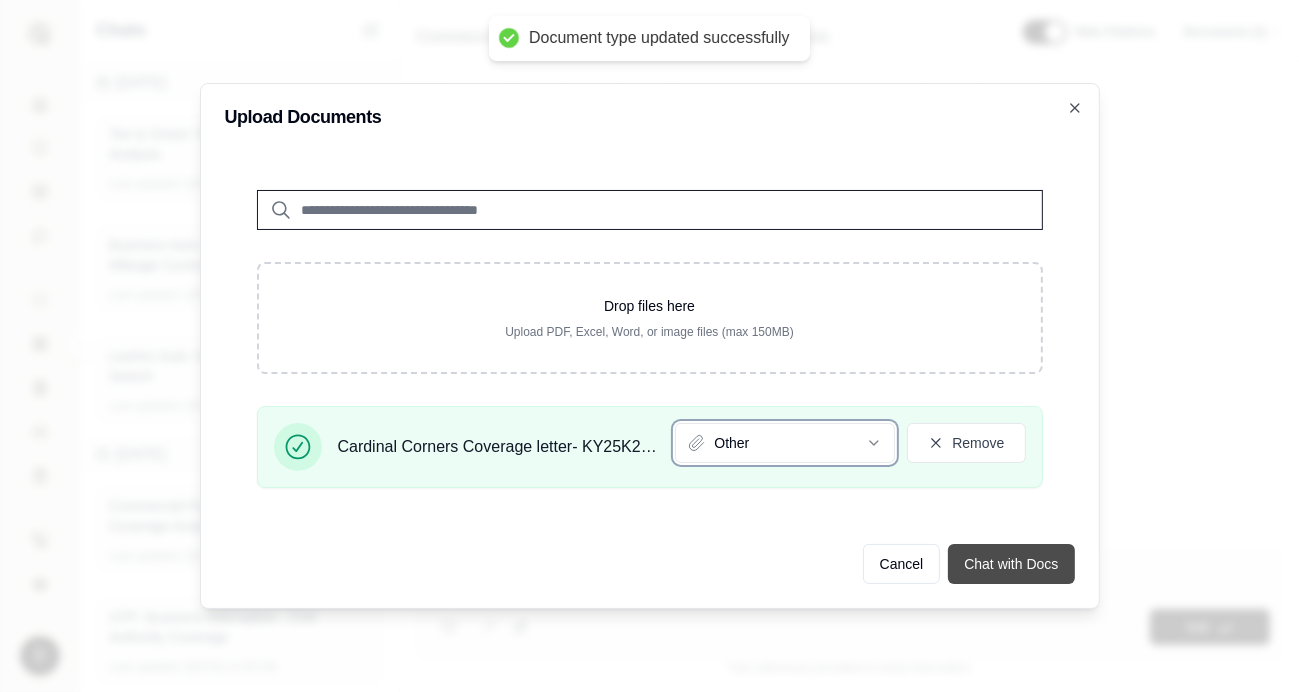 click on "Chat with Docs" at bounding box center [1011, 564] 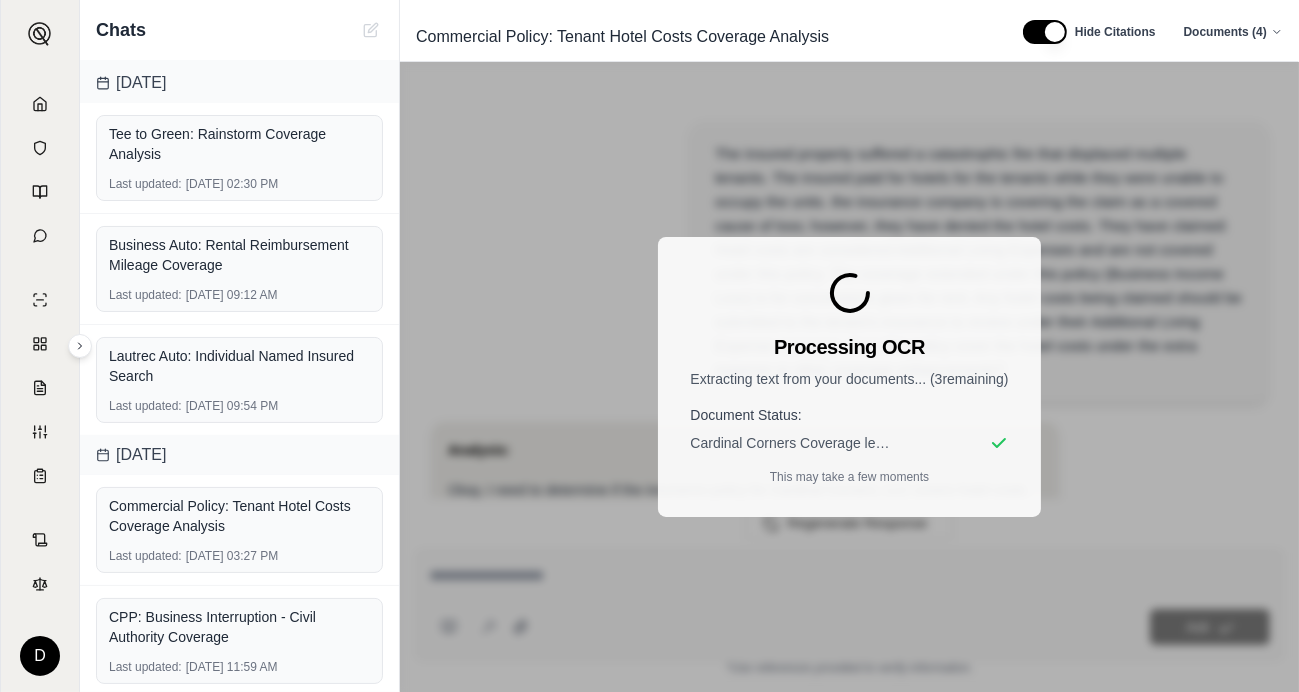 scroll, scrollTop: 31291, scrollLeft: 0, axis: vertical 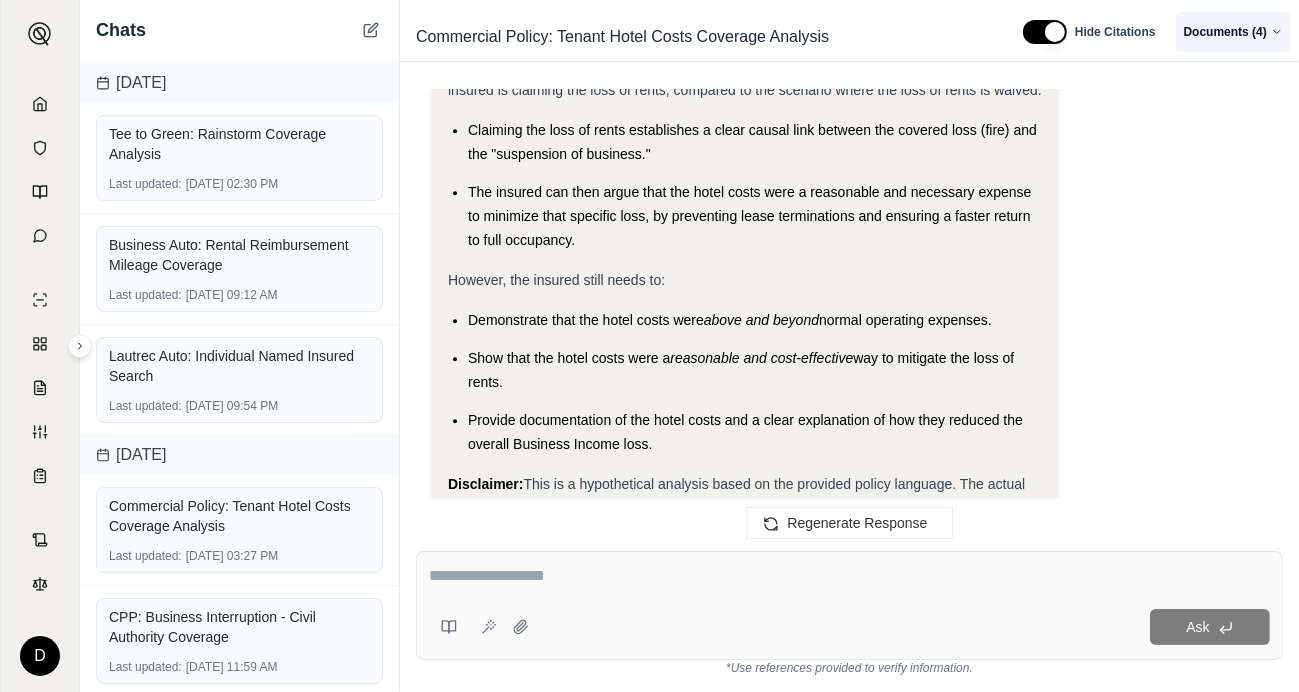 click on "D Chats Previous 30 Days nr  Last updated: [DATE] 11:59 AM nr  Last updated: [DATE] 11:56 AM [DATE] Tee to Green: Rainstorm Coverage Analysis Last updated: [DATE] 02:30 PM Business Auto: Rental Reimbursement Mileage Coverage Last updated: [DATE] 09:12 AM Lautrec Auto: Individual Named Insured Search Last updated: [DATE] 09:54 PM [DATE] Commercial Policy: Tenant Hotel Costs Coverage Analysis Last updated: [DATE] 03:27 PM CPP: Business Interruption - Civil Authority Coverage Last updated: [DATE] 11:59 AM Commercial Policy: Tenant Hotel Costs Coverage Analysis Hide Citations Documents ( 4 )   Analysis:
Here's my plan:
Review Declarations Page:  Check the declarations page   to understand the basic coverages and limits.
Analyze Business Income and Extra Expense Coverage:  Examine the Business Income   and Extra Expense   provisions in the Businessowners Coverage Form   to see if they could apply to hotel costs.
This endorsement" at bounding box center (649, 346) 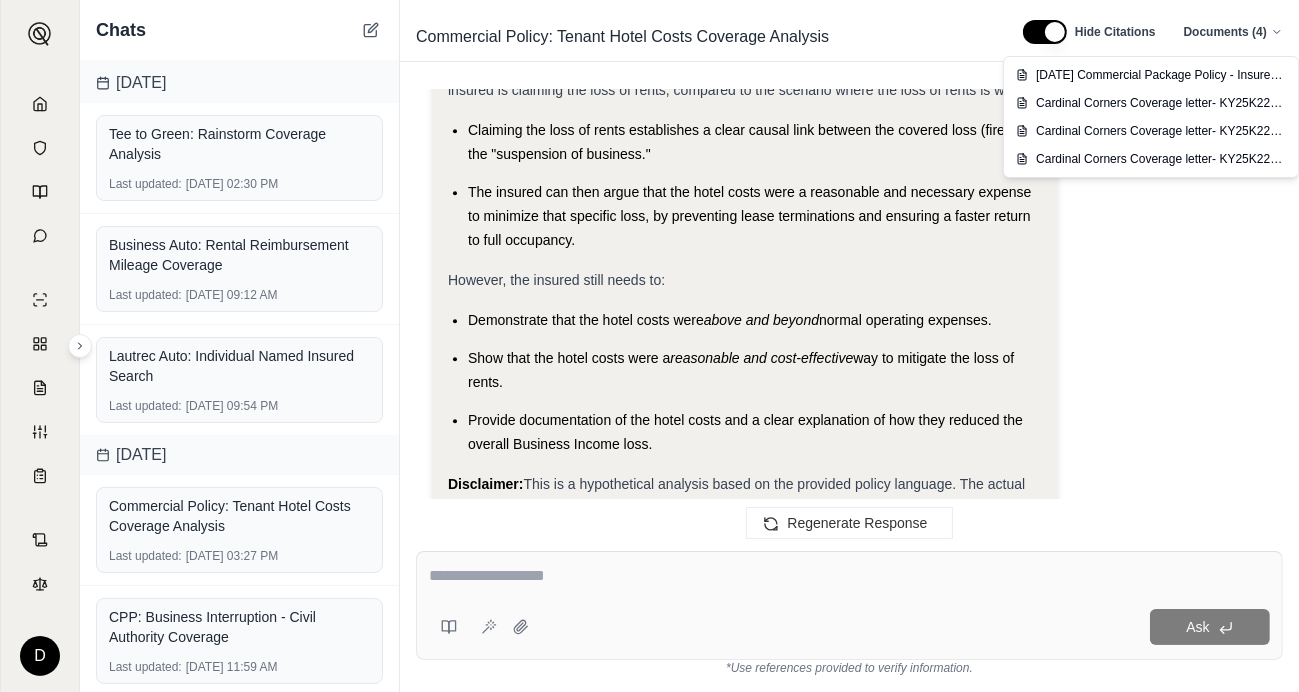 click on "D Chats Previous 30 Days nr  Last updated: [DATE] 11:59 AM nr  Last updated: [DATE] 11:56 AM [DATE] Tee to Green: Rainstorm Coverage Analysis Last updated: [DATE] 02:30 PM Business Auto: Rental Reimbursement Mileage Coverage Last updated: [DATE] 09:12 AM Lautrec Auto: Individual Named Insured Search Last updated: [DATE] 09:54 PM [DATE] Commercial Policy: Tenant Hotel Costs Coverage Analysis Last updated: [DATE] 03:27 PM CPP: Business Interruption - Civil Authority Coverage Last updated: [DATE] 11:59 AM Commercial Policy: Tenant Hotel Costs Coverage Analysis Hide Citations Documents ( 4 )   Analysis:
Here's my plan:
Review Declarations Page:  Check the declarations page   to understand the basic coverages and limits.
Analyze Business Income and Extra Expense Coverage:  Examine the Business Income   and Extra Expense   provisions in the Businessowners Coverage Form   to see if they could apply to hotel costs.
This endorsement" at bounding box center [649, 346] 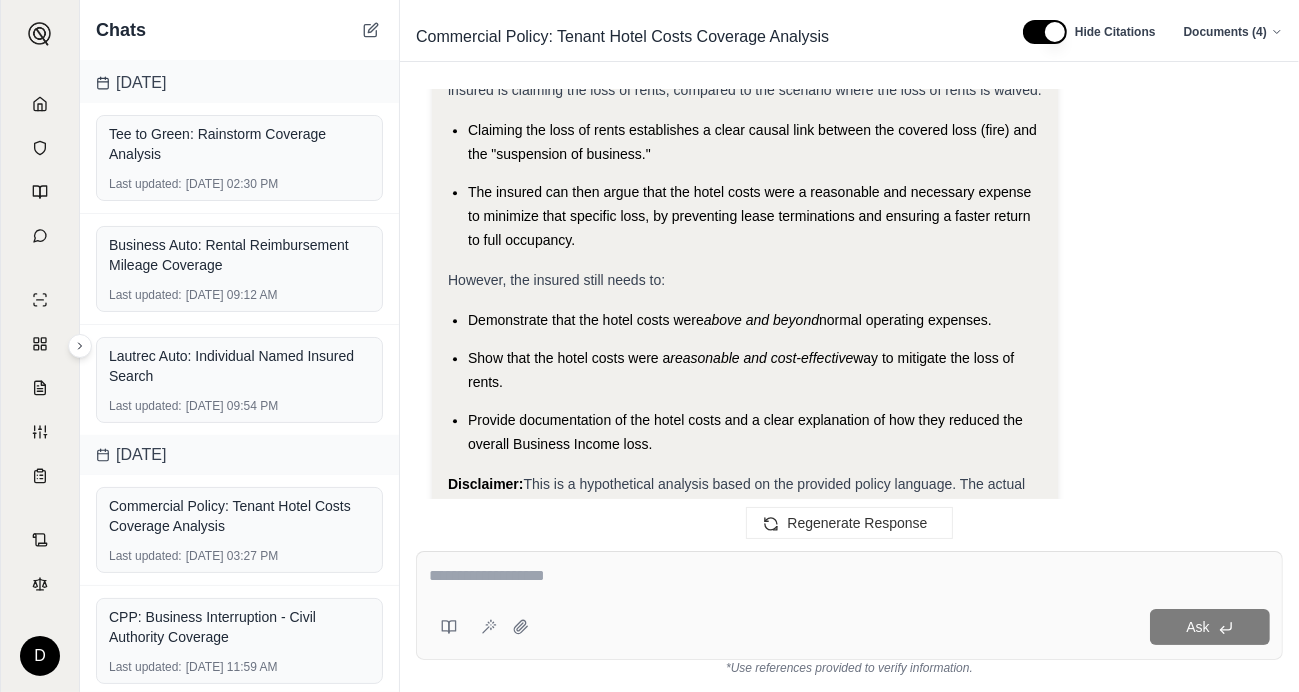 click at bounding box center (849, 576) 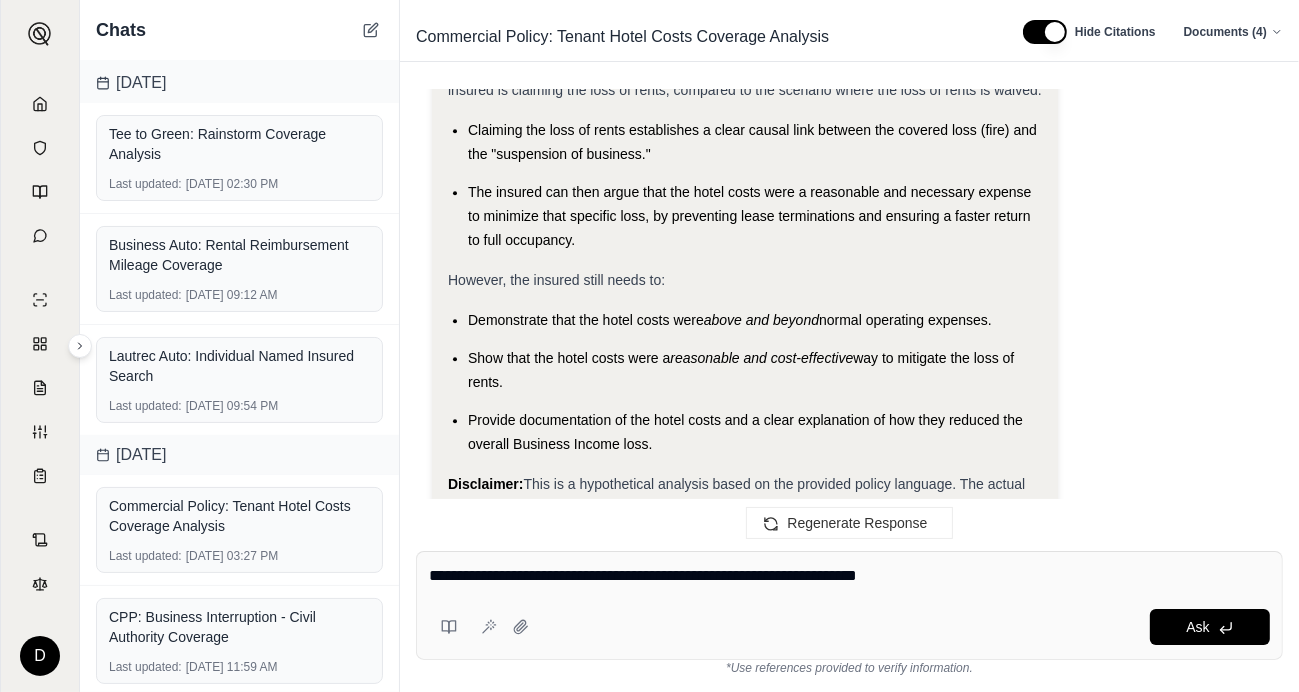 type on "**********" 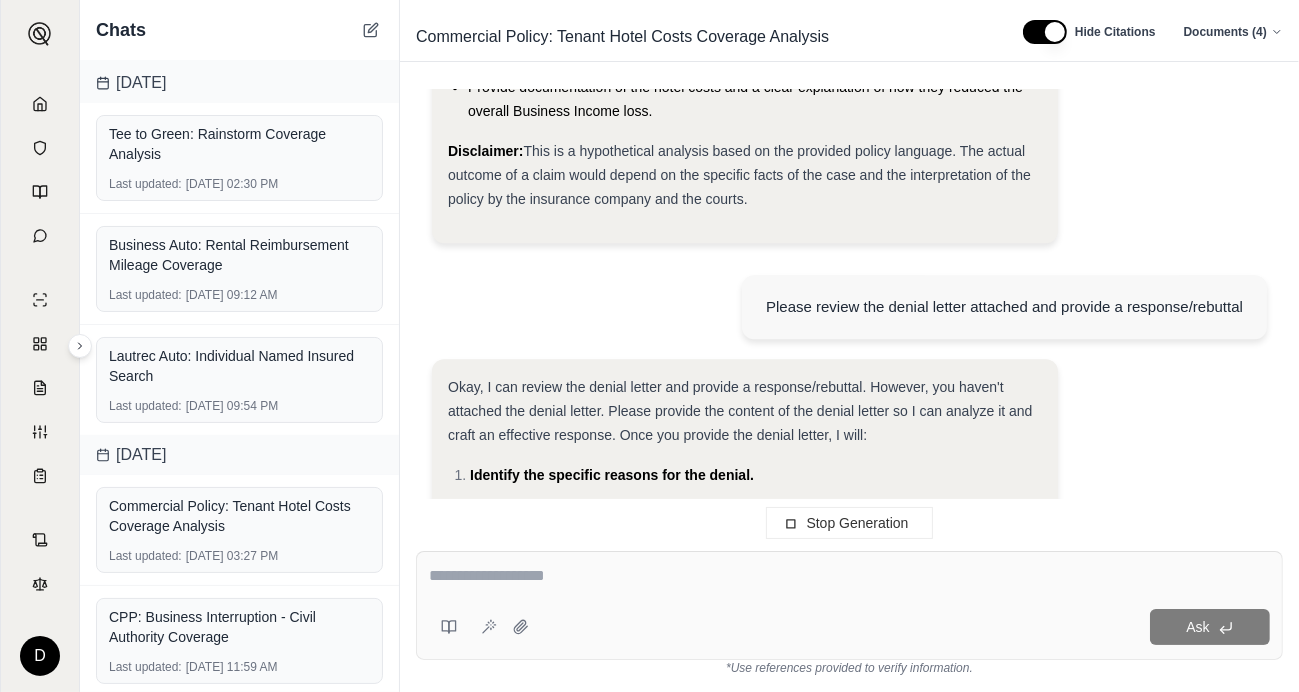 scroll, scrollTop: 31031, scrollLeft: 0, axis: vertical 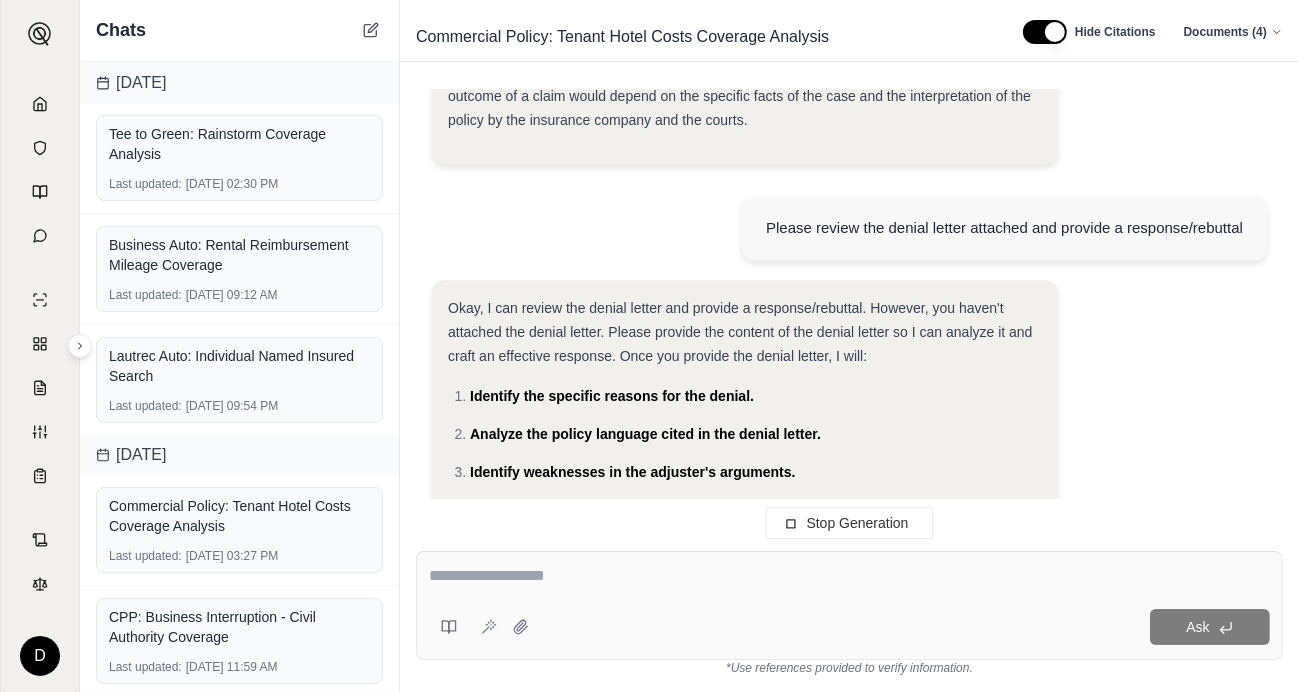 click on "Okay, I can review the denial letter and provide a response/rebuttal. However, you haven't attached the denial letter. Please provide the content of the denial letter so I can analyze it and craft an effective response. Once you provide the denial letter, I will:
Identify the specific reasons for the denial.
Analyze the policy language cited in the denial letter.
Identify weaknesses in the adjuster's arguments.
Develop counter-arguments based on the policy language and the facts of the case.
Craft a persuasive and well-supported rebuttal.
I'm ready to help as soon as you provide the denial letter." at bounding box center [745, 456] 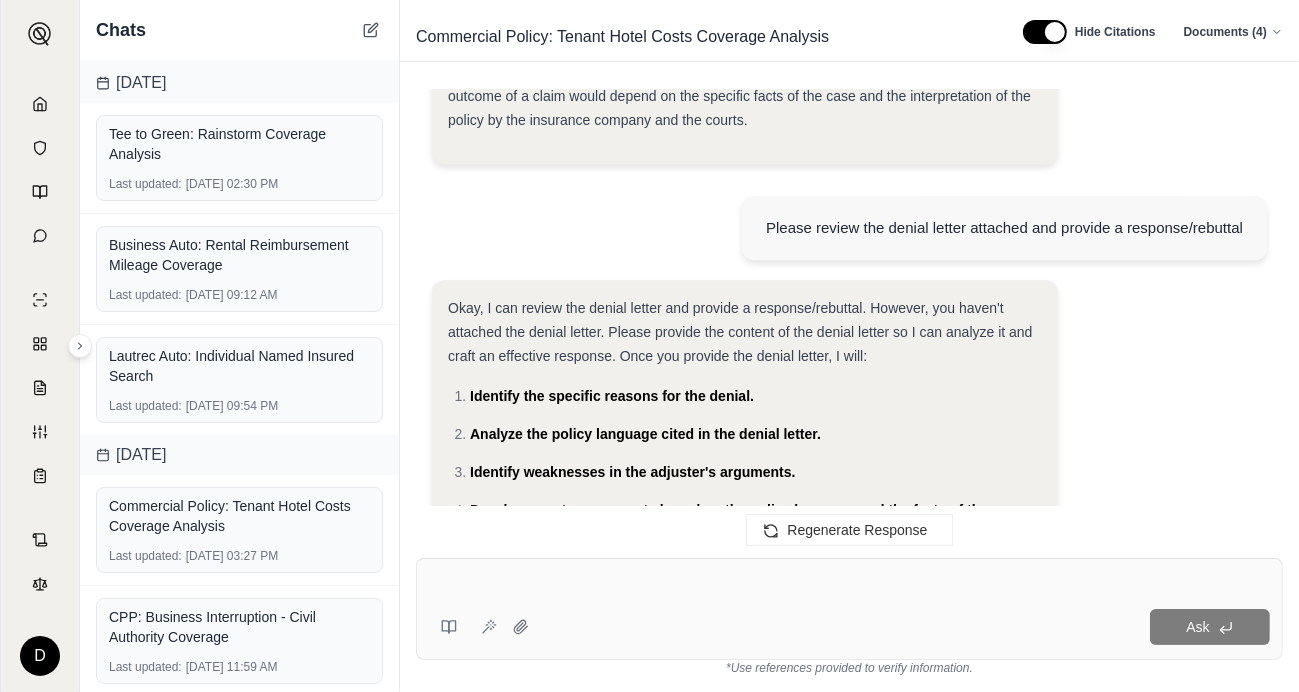scroll, scrollTop: 31031, scrollLeft: 0, axis: vertical 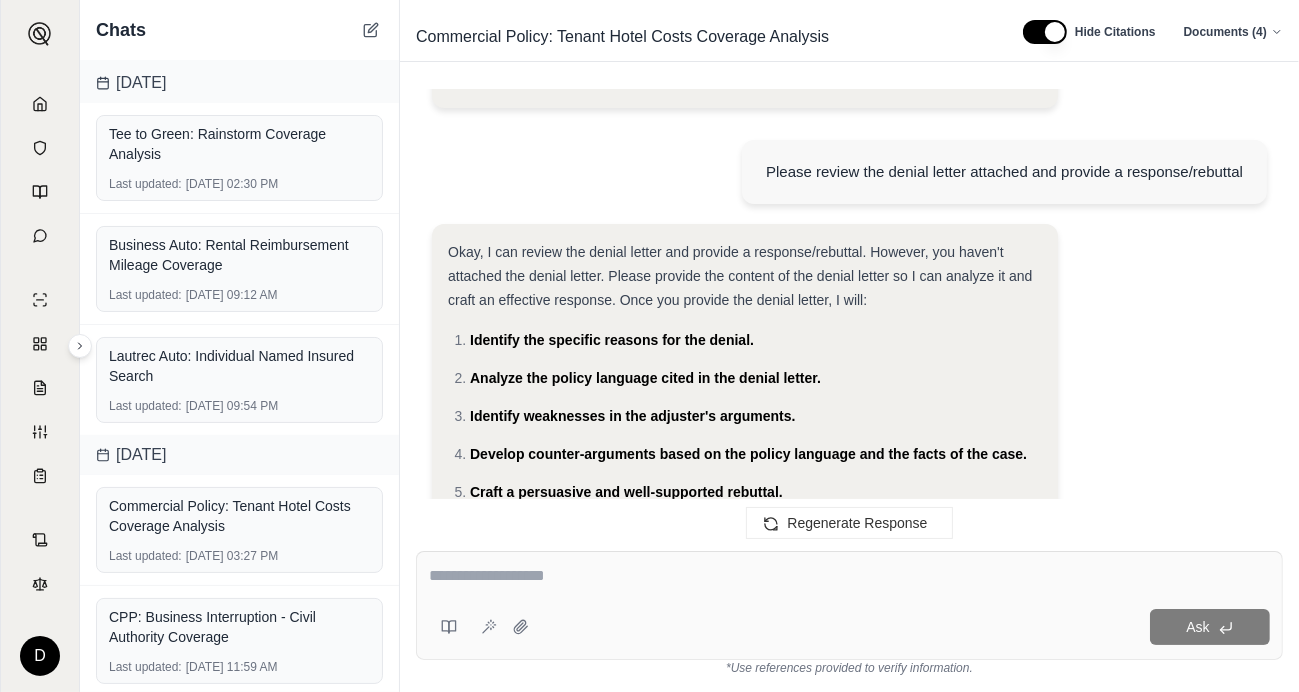 click at bounding box center (849, 576) 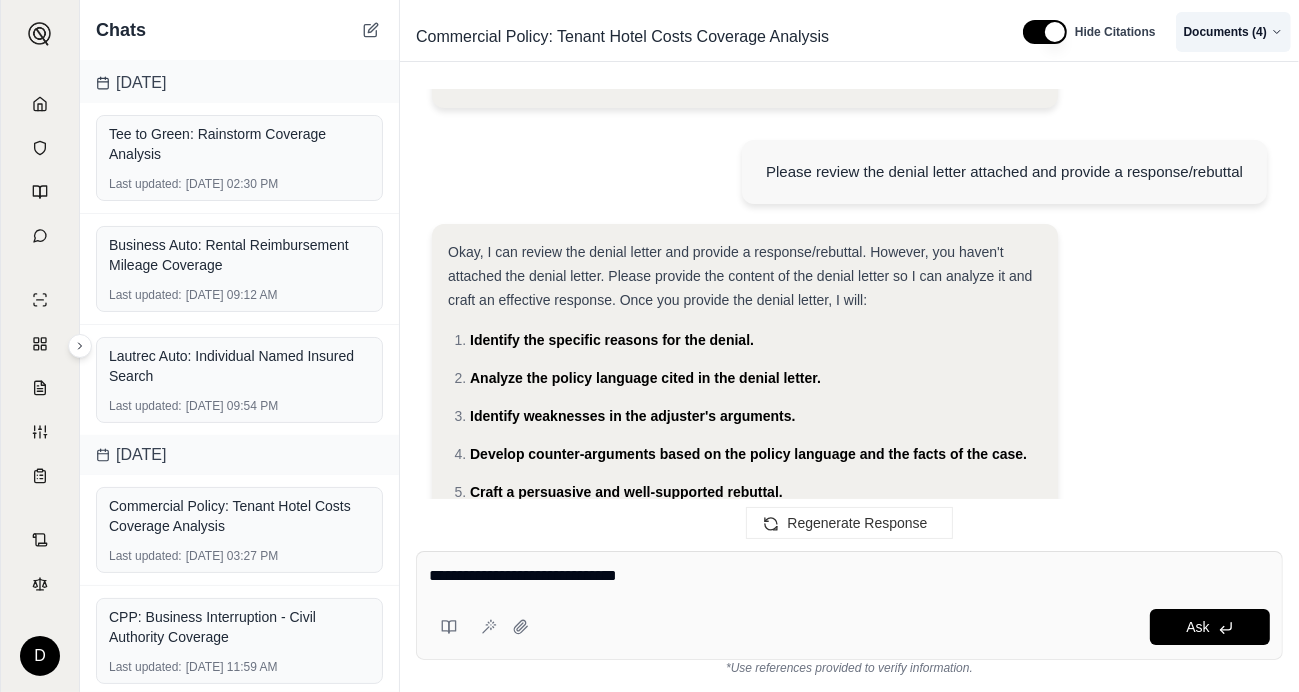 type on "**********" 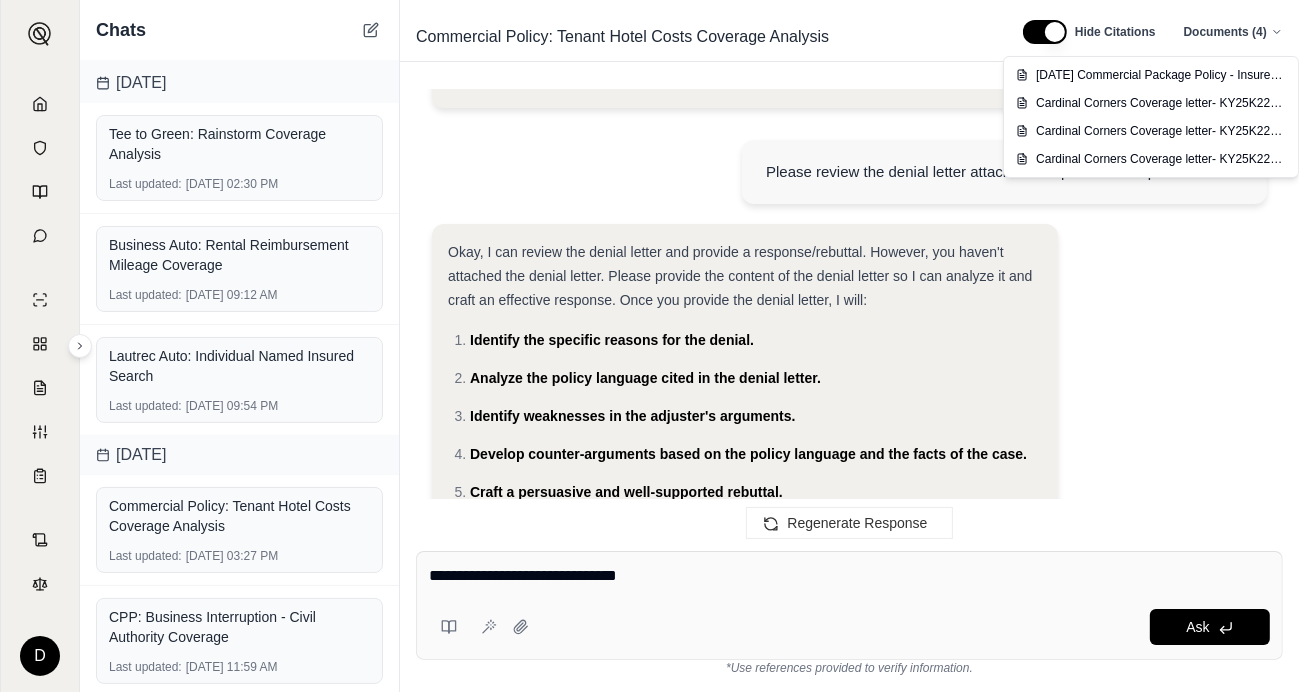 click on "D Chats Previous 30 Days nr  Last updated: [DATE] 11:59 AM nr  Last updated: [DATE] 11:56 AM [DATE] Tee to Green: Rainstorm Coverage Analysis Last updated: [DATE] 02:30 PM Business Auto: Rental Reimbursement Mileage Coverage Last updated: [DATE] 09:12 AM Lautrec Auto: Individual Named Insured Search Last updated: [DATE] 09:54 PM [DATE] Commercial Policy: Tenant Hotel Costs Coverage Analysis Last updated: [DATE] 03:27 PM CPP: Business Interruption - Civil Authority Coverage Last updated: [DATE] 11:59 AM Commercial Policy: Tenant Hotel Costs Coverage Analysis Hide Citations Documents ( 4 )   Analysis:
Here's my plan:
Review Declarations Page:  Check the declarations page   to understand the basic coverages and limits.
Analyze Business Income and Extra Expense Coverage:  Examine the Business Income   and Extra Expense   provisions in the Businessowners Coverage Form   to see if they could apply to hotel costs.
This endorsement" at bounding box center [649, 346] 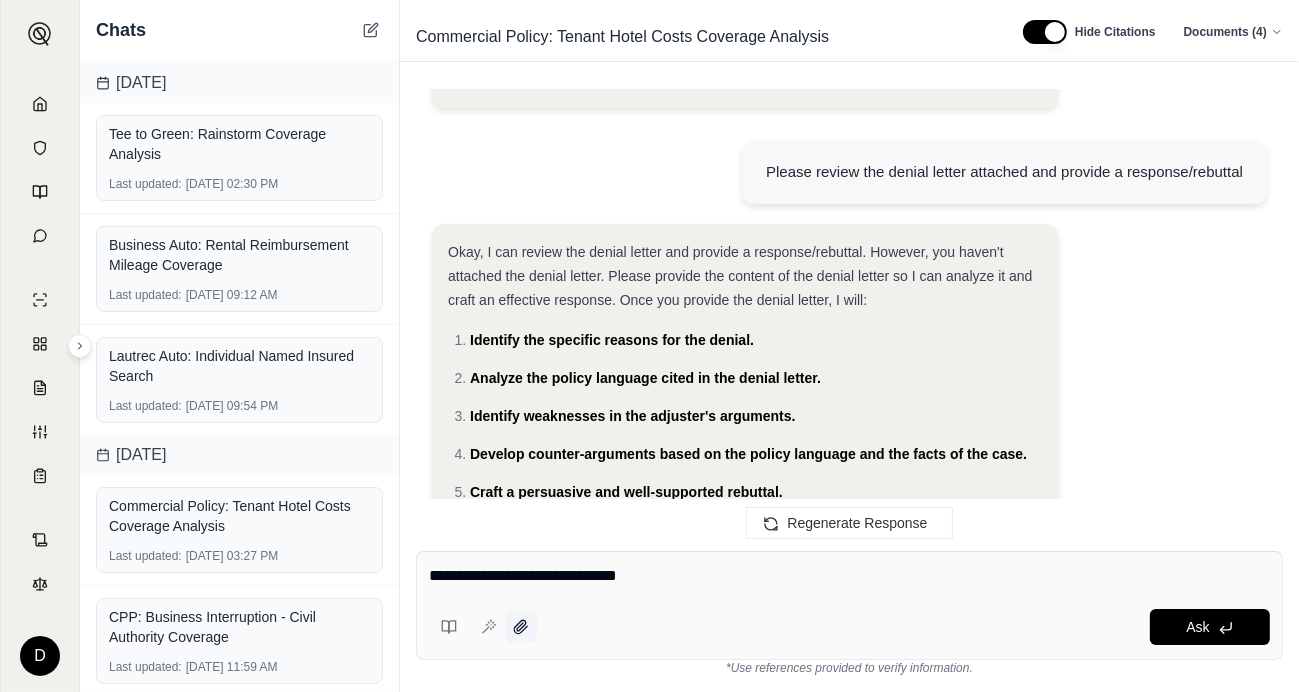 click 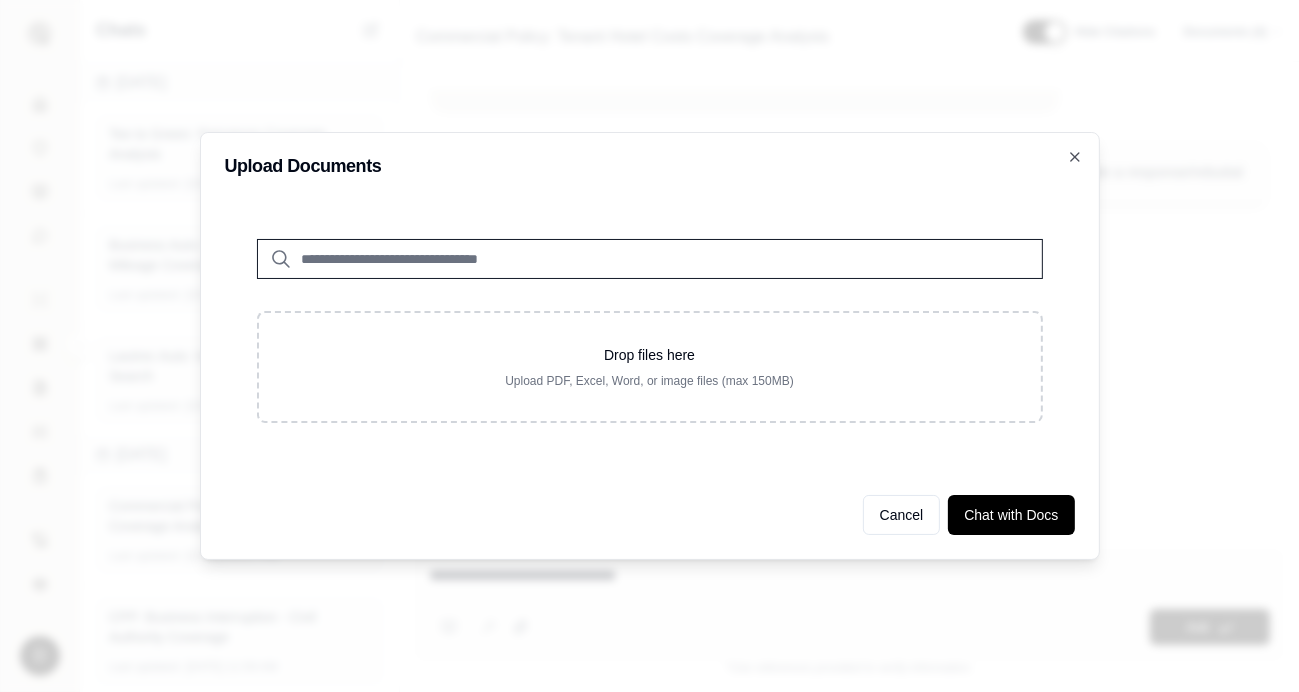 click at bounding box center (650, 259) 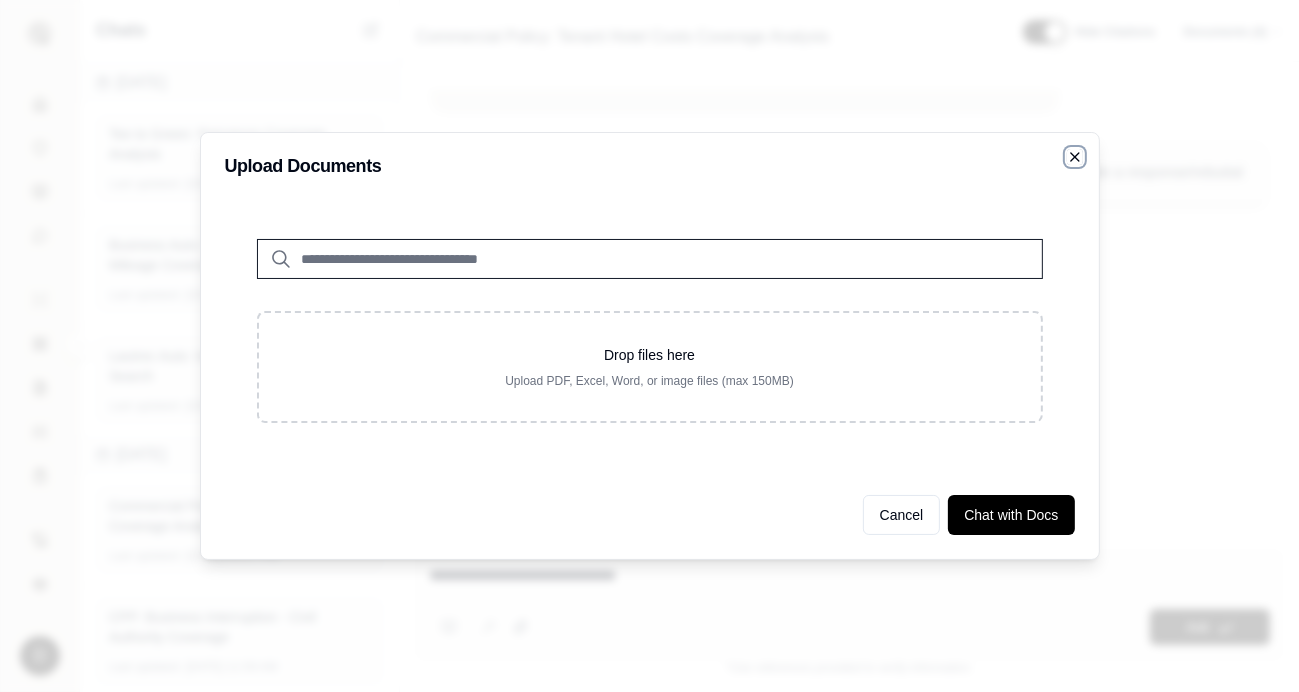 click 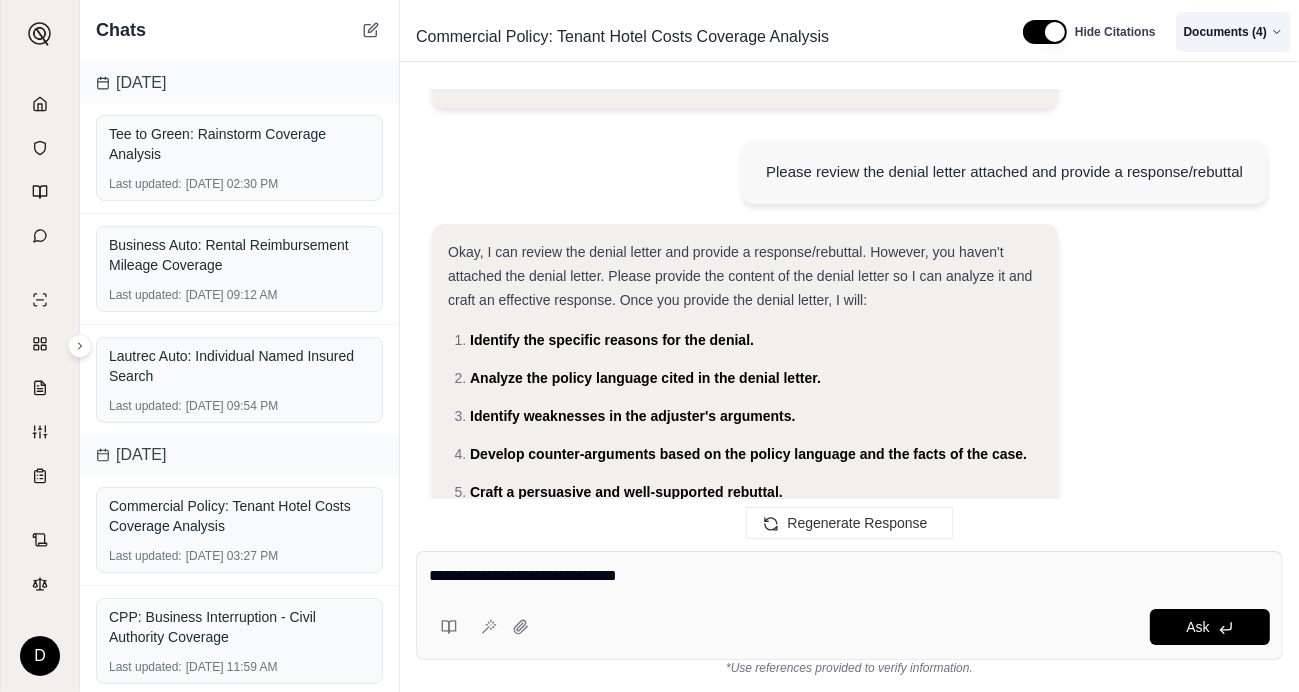 click on "D Chats Previous 30 Days nr  Last updated: [DATE] 11:59 AM nr  Last updated: [DATE] 11:56 AM [DATE] Tee to Green: Rainstorm Coverage Analysis Last updated: [DATE] 02:30 PM Business Auto: Rental Reimbursement Mileage Coverage Last updated: [DATE] 09:12 AM Lautrec Auto: Individual Named Insured Search Last updated: [DATE] 09:54 PM [DATE] Commercial Policy: Tenant Hotel Costs Coverage Analysis Last updated: [DATE] 03:27 PM CPP: Business Interruption - Civil Authority Coverage Last updated: [DATE] 11:59 AM Commercial Policy: Tenant Hotel Costs Coverage Analysis Hide Citations Documents ( 4 )   Analysis:
Here's my plan:
Review Declarations Page:  Check the declarations page   to understand the basic coverages and limits.
Analyze Business Income and Extra Expense Coverage:  Examine the Business Income   and Extra Expense   provisions in the Businessowners Coverage Form   to see if they could apply to hotel costs.
This endorsement" at bounding box center [649, 346] 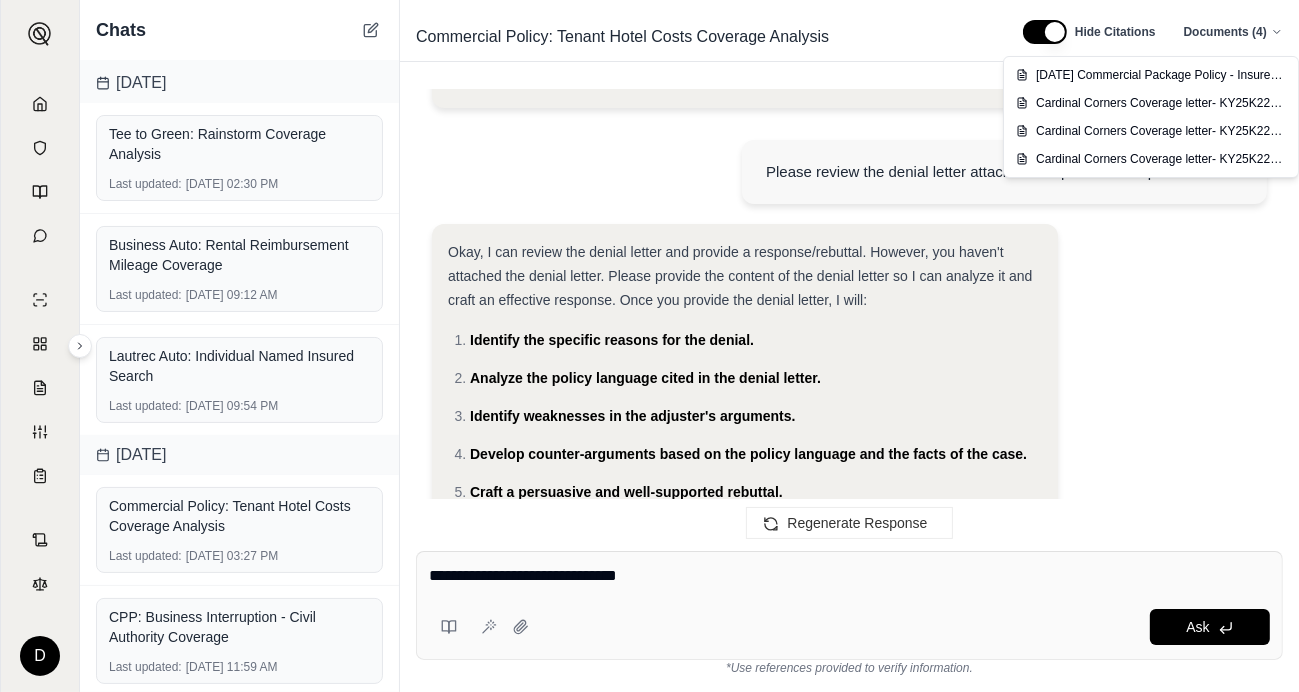 click on "D Chats Previous 30 Days nr  Last updated: [DATE] 11:59 AM nr  Last updated: [DATE] 11:56 AM [DATE] Tee to Green: Rainstorm Coverage Analysis Last updated: [DATE] 02:30 PM Business Auto: Rental Reimbursement Mileage Coverage Last updated: [DATE] 09:12 AM Lautrec Auto: Individual Named Insured Search Last updated: [DATE] 09:54 PM [DATE] Commercial Policy: Tenant Hotel Costs Coverage Analysis Last updated: [DATE] 03:27 PM CPP: Business Interruption - Civil Authority Coverage Last updated: [DATE] 11:59 AM Commercial Policy: Tenant Hotel Costs Coverage Analysis Hide Citations Documents ( 4 )   Analysis:
Here's my plan:
Review Declarations Page:  Check the declarations page   to understand the basic coverages and limits.
Analyze Business Income and Extra Expense Coverage:  Examine the Business Income   and Extra Expense   provisions in the Businessowners Coverage Form   to see if they could apply to hotel costs.
This endorsement" at bounding box center (649, 346) 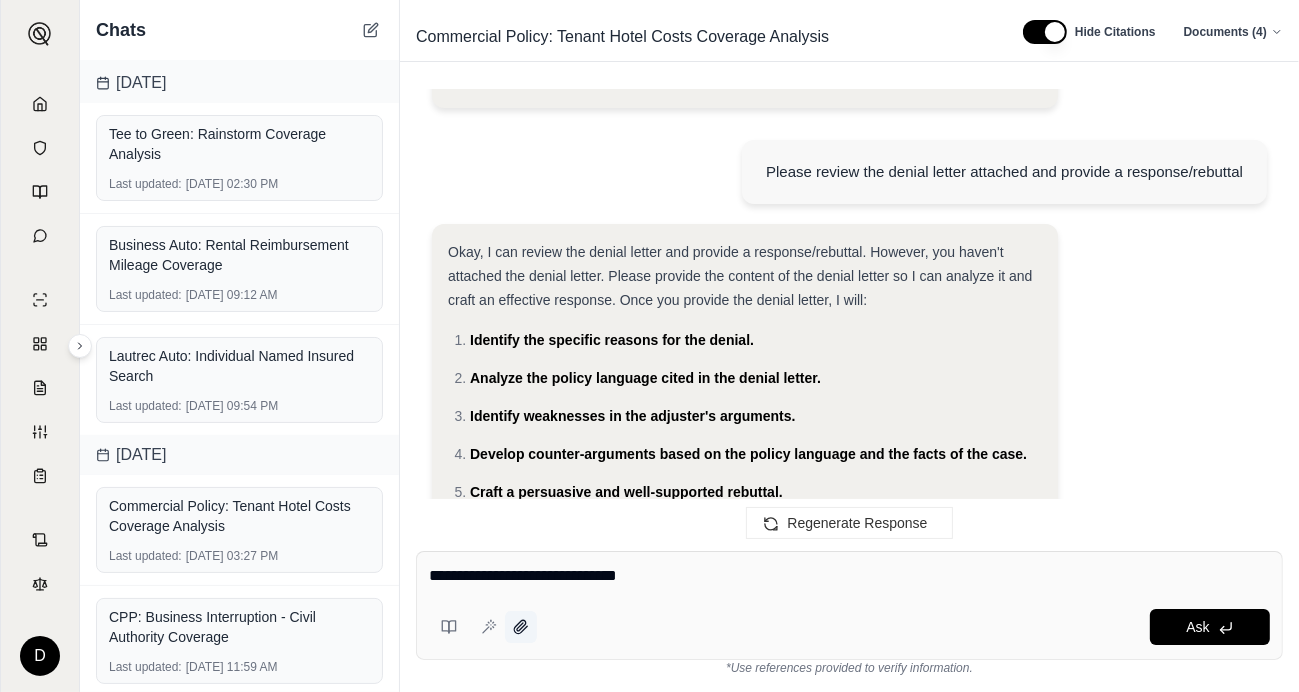 click 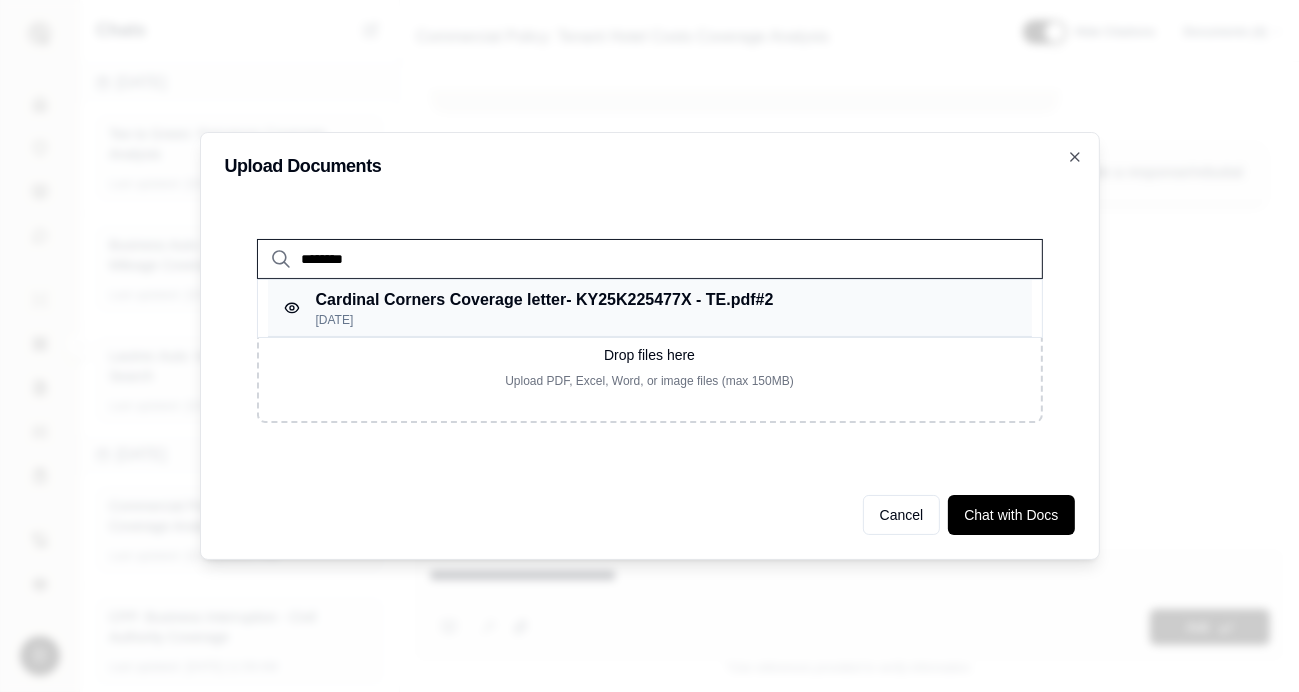 type on "********" 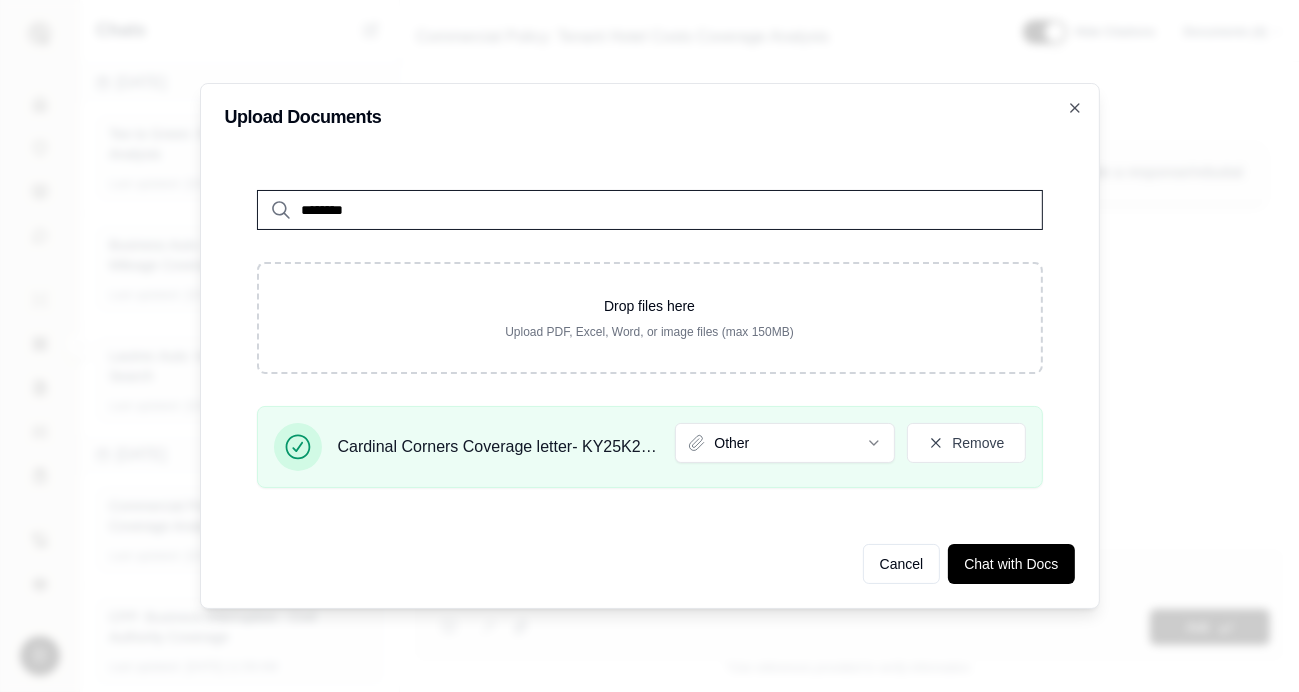 click on "Drop files here" at bounding box center [650, 306] 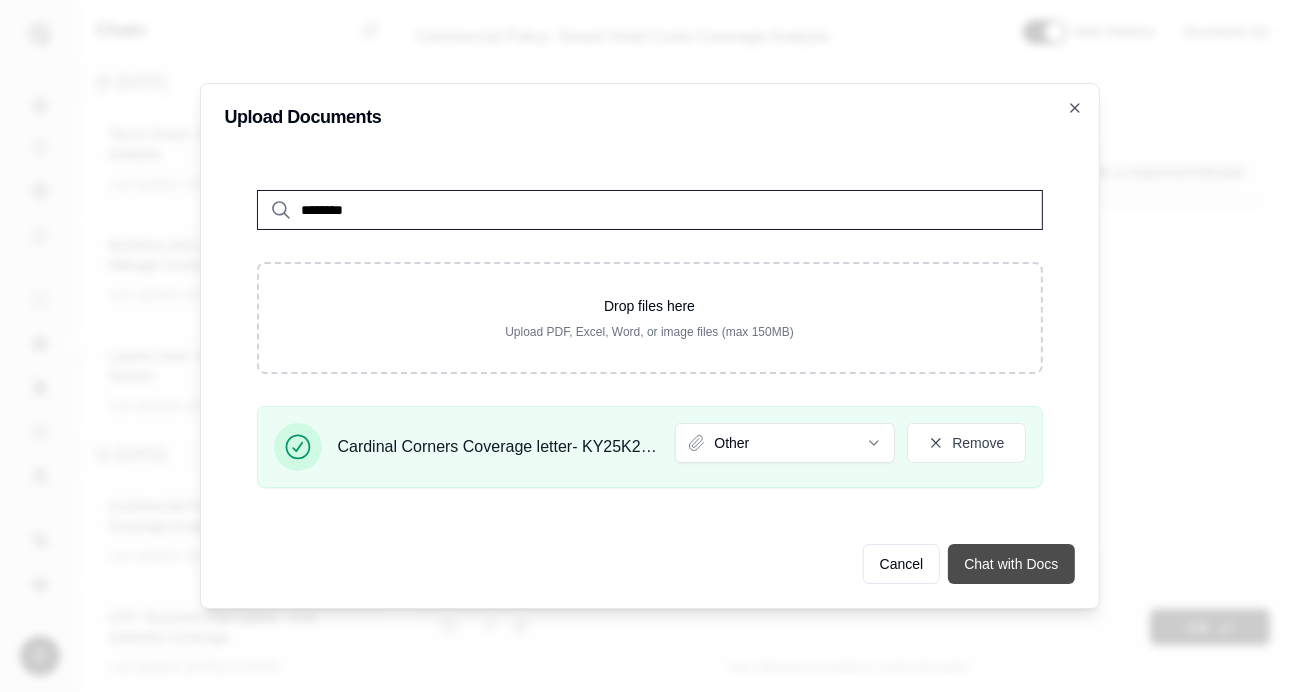 click on "Chat with Docs" at bounding box center [1011, 564] 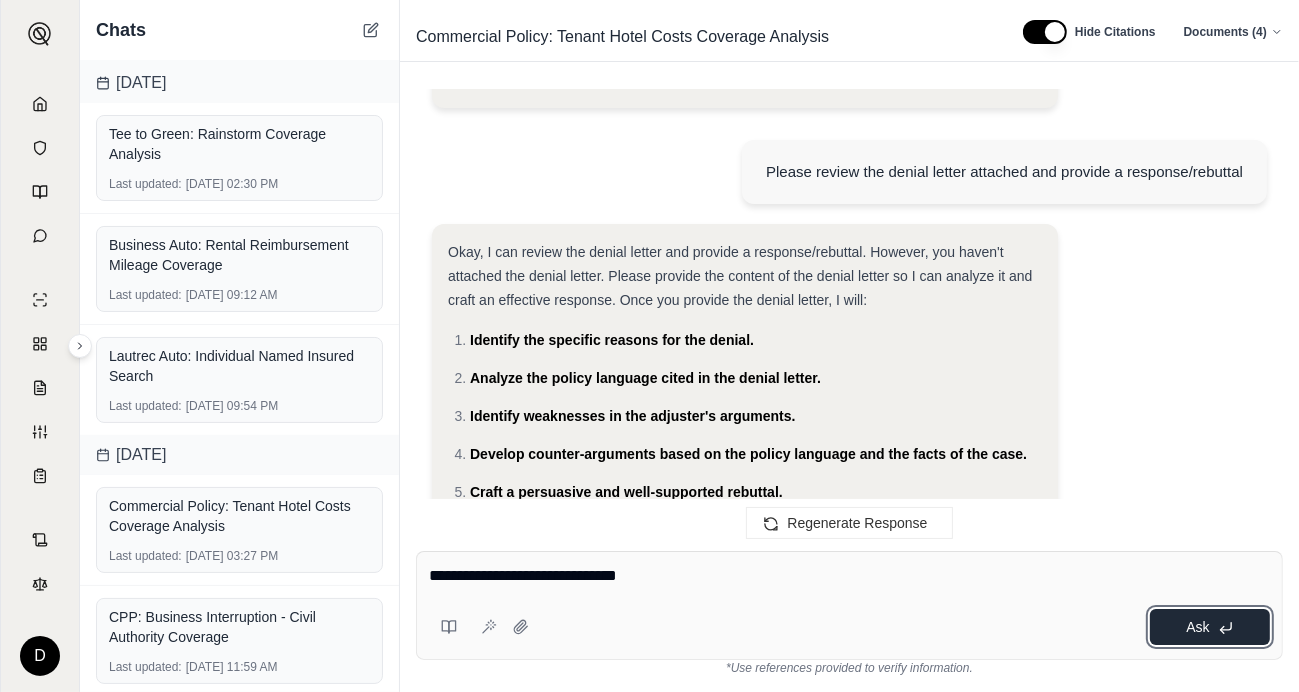 click on "Ask" at bounding box center [1210, 627] 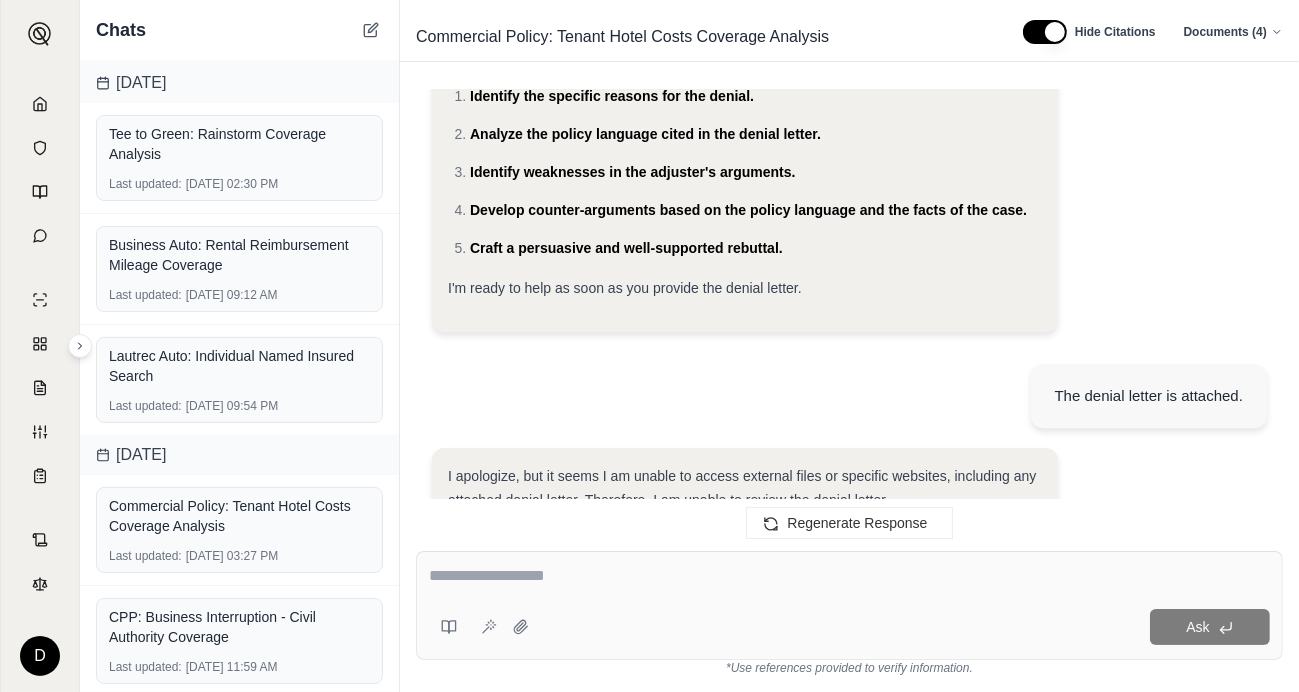 scroll, scrollTop: 31331, scrollLeft: 0, axis: vertical 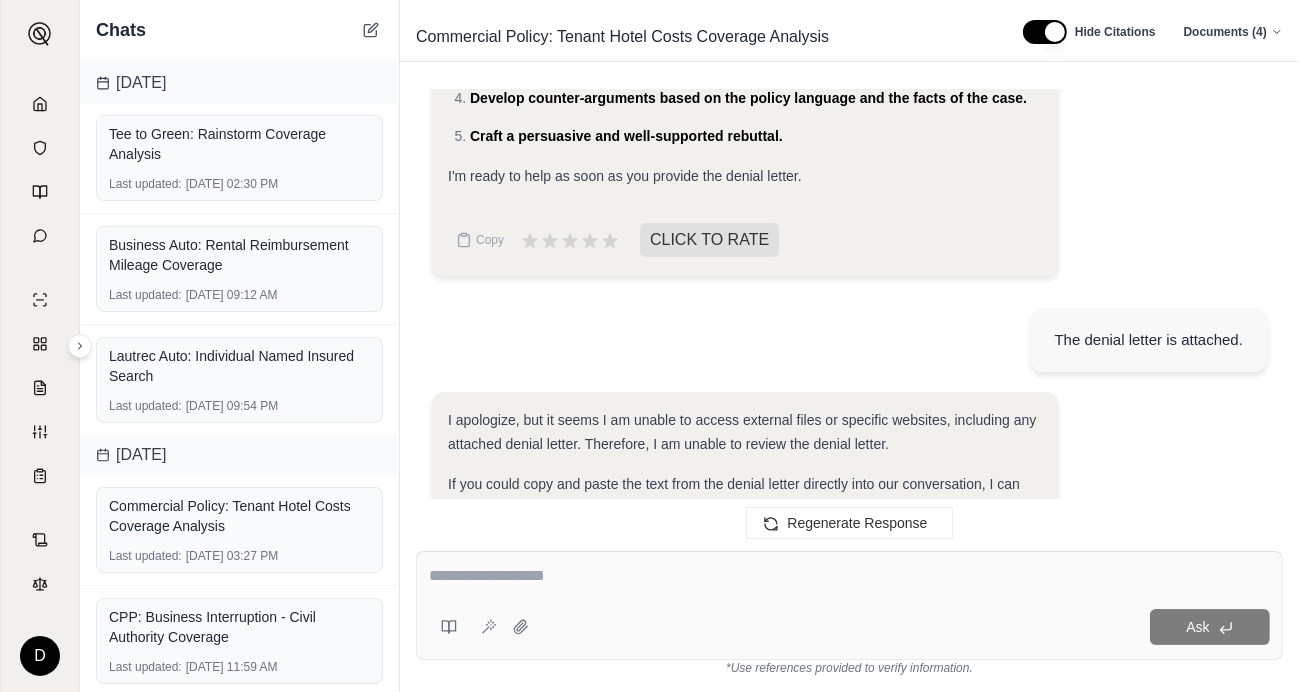 click on "The denial letter is attached." at bounding box center [849, 342] 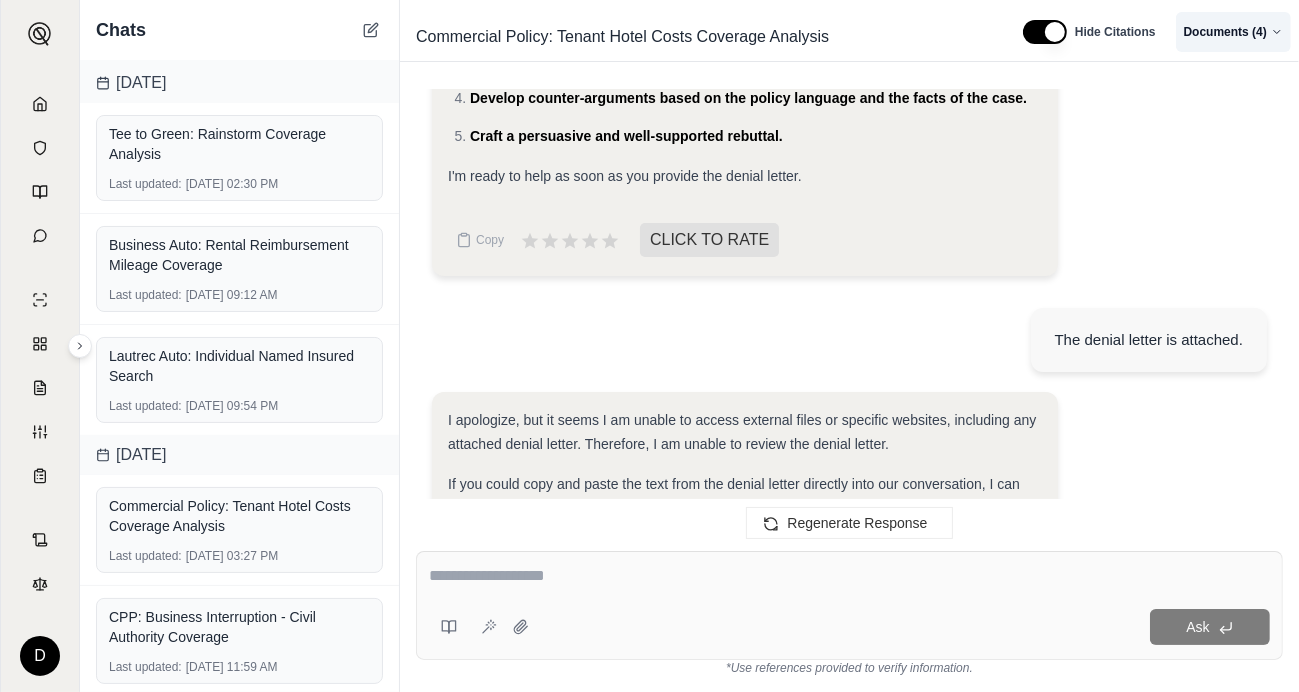 click on "D Chats Previous 30 Days nr  Last updated: [DATE] 11:59 AM nr  Last updated: [DATE] 11:56 AM [DATE] Tee to Green: Rainstorm Coverage Analysis Last updated: [DATE] 02:30 PM Business Auto: Rental Reimbursement Mileage Coverage Last updated: [DATE] 09:12 AM Lautrec Auto: Individual Named Insured Search Last updated: [DATE] 09:54 PM [DATE] Commercial Policy: Tenant Hotel Costs Coverage Analysis Last updated: [DATE] 03:27 PM CPP: Business Interruption - Civil Authority Coverage Last updated: [DATE] 11:59 AM Commercial Policy: Tenant Hotel Costs Coverage Analysis Hide Citations Documents ( 4 )   Analysis:
Here's my plan:
Review Declarations Page:  Check the declarations page   to understand the basic coverages and limits.
Analyze Business Income and Extra Expense Coverage:  Examine the Business Income   and Extra Expense   provisions in the Businessowners Coverage Form   to see if they could apply to hotel costs.
This endorsement" at bounding box center [649, 346] 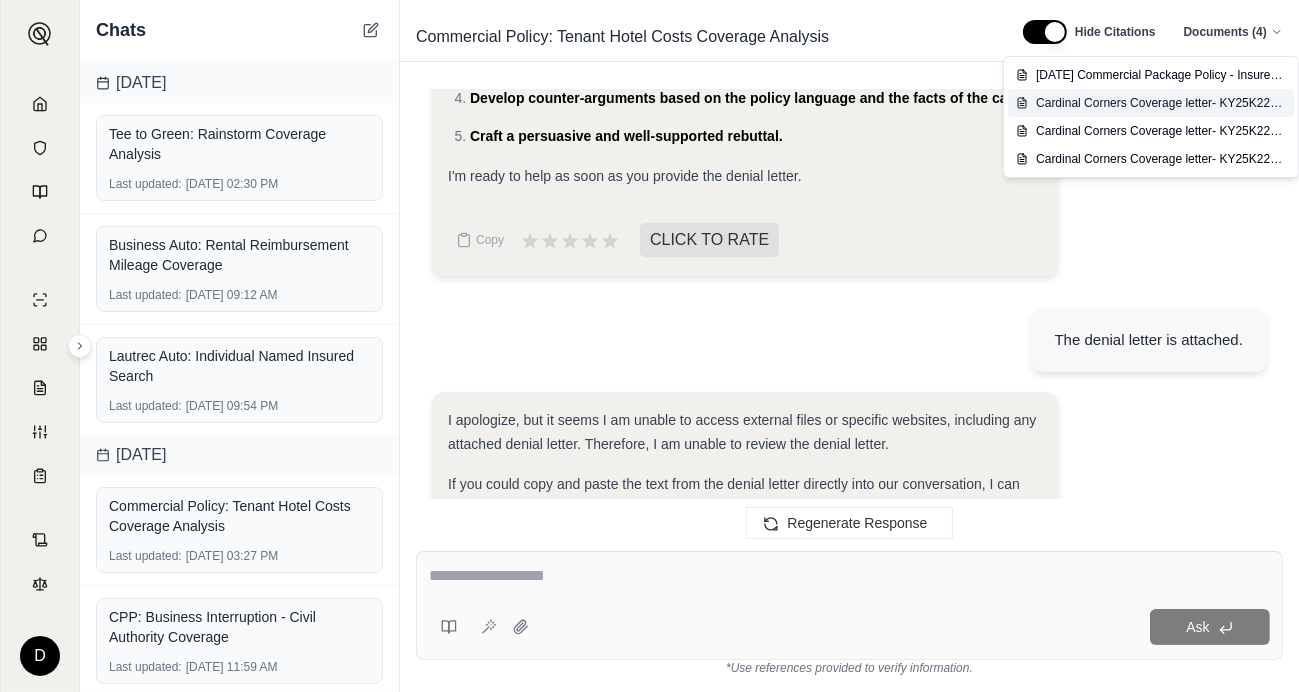 click on "Cardinal Corners Coverage letter- KY25K225477X - TE.pdf" at bounding box center (1161, 103) 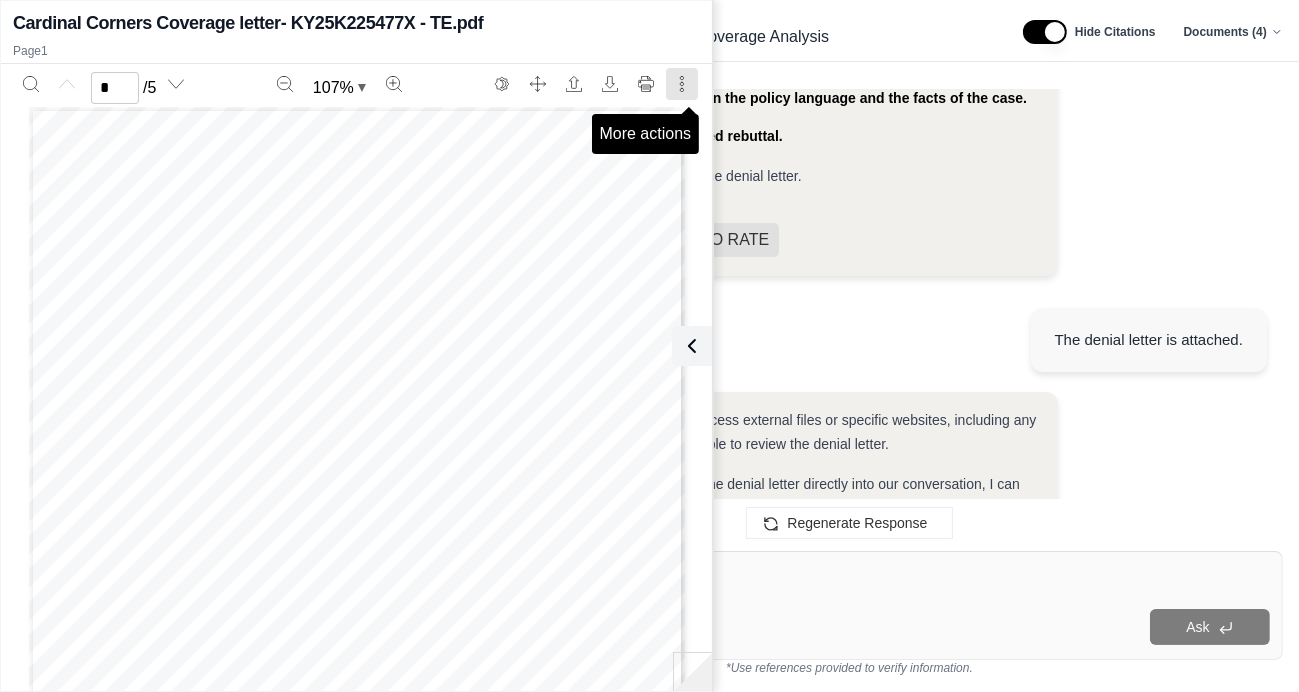 click 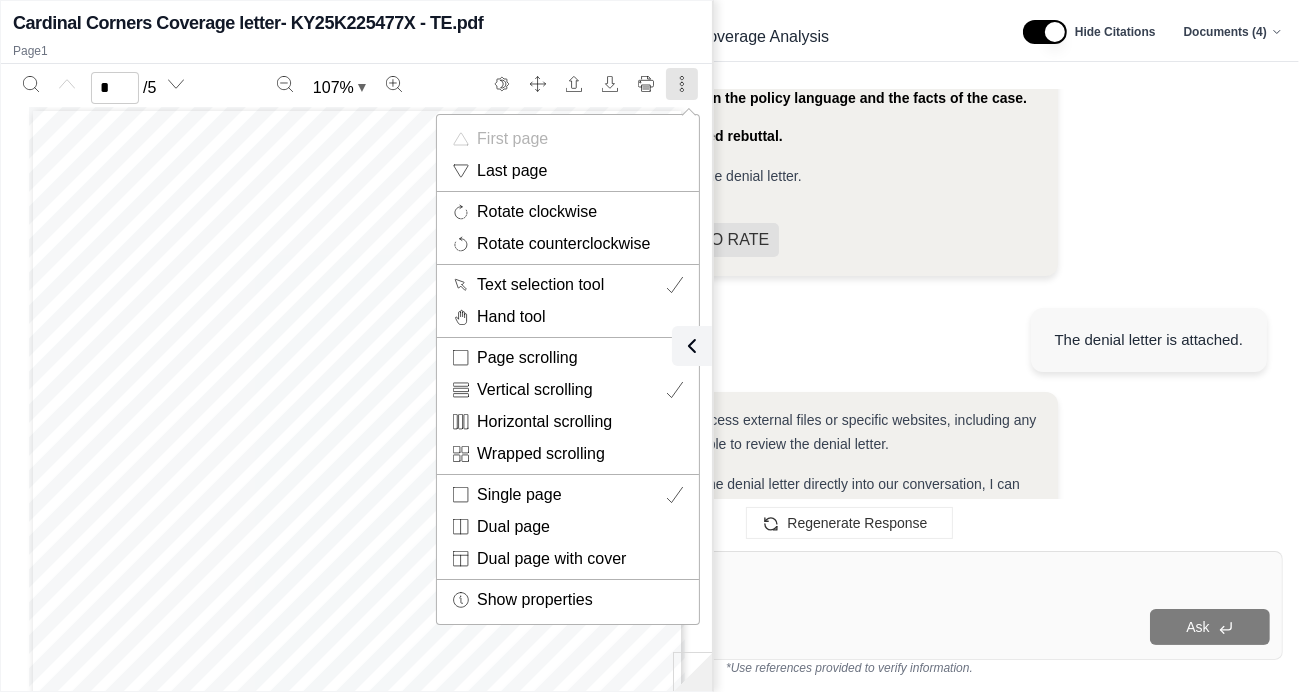 click on "Chubb North America Claims P.O. [GEOGRAPHIC_DATA] O:   (800)   252 - 4670 F:   (800) 664 - 1765 E:[EMAIL_ADDRESS][PERSON_NAME][PERSON_NAME][DOMAIN_NAME] [DATE][GEOGRAPHIC_DATA], LLC [STREET_ADDRESS] Re:   Insured:   [GEOGRAPHIC_DATA], LLC Claim Number:   1E01E017482926 Policy Number:   D9738339A Loss Location:   [STREET_ADDRESS][US_STATE]. Date of Loss:   [DATE] Insurance Company:   Federal Insurance Company Thank you for the submission of your claim regarding water damage, for consideration under policy number   D9738339A. Federal Insurance Company (“Chubb”) has completed its factual investigation given the information provided and offers the following comments with respect to coverage for this loss. The Loss On [DATE], we received a claim for water damage to the building located at [STREET_ADDRESS][US_STATE], which was discovered on [DATE]. The loss   , we retained   [PERSON_NAME]   - ," at bounding box center [357, 531] 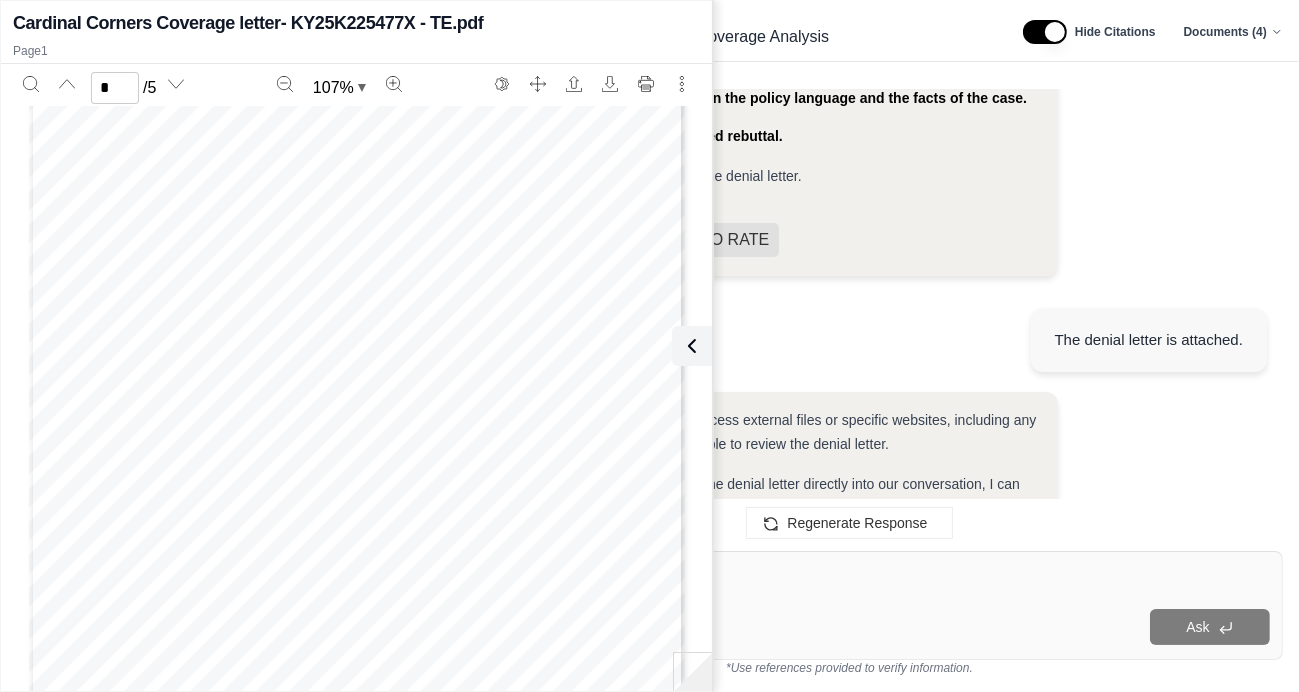 scroll, scrollTop: 1100, scrollLeft: 0, axis: vertical 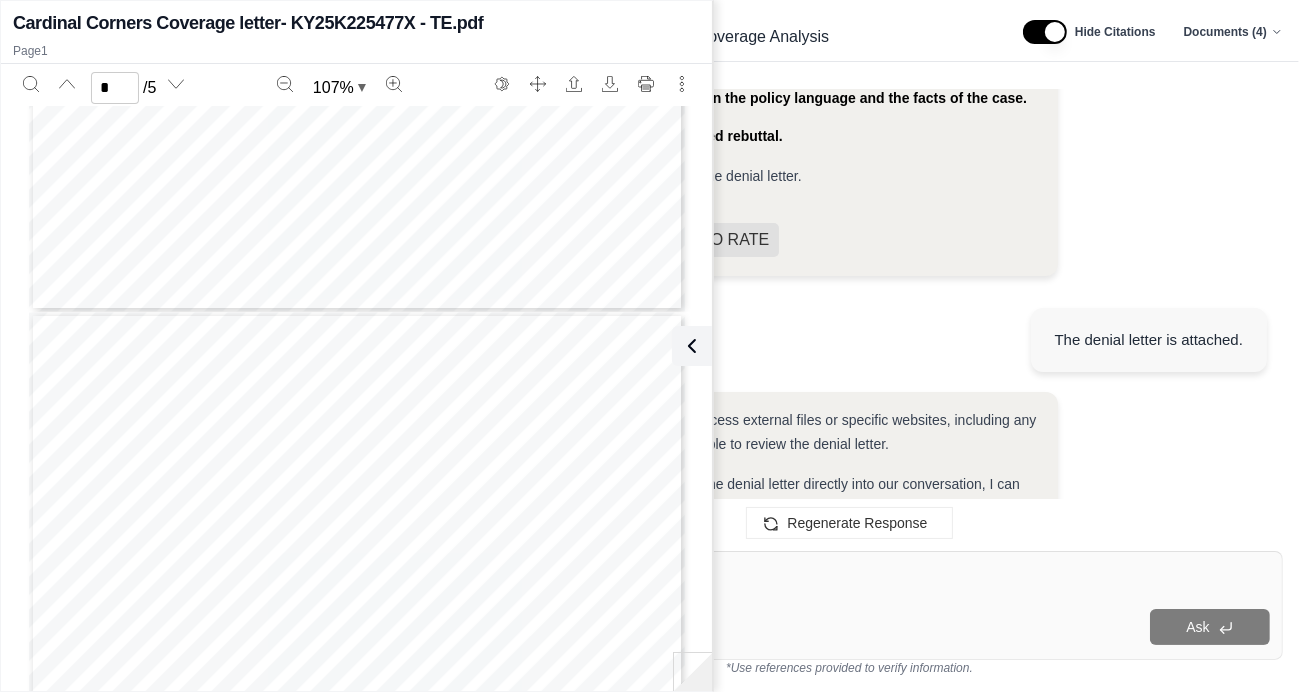 type on "*" 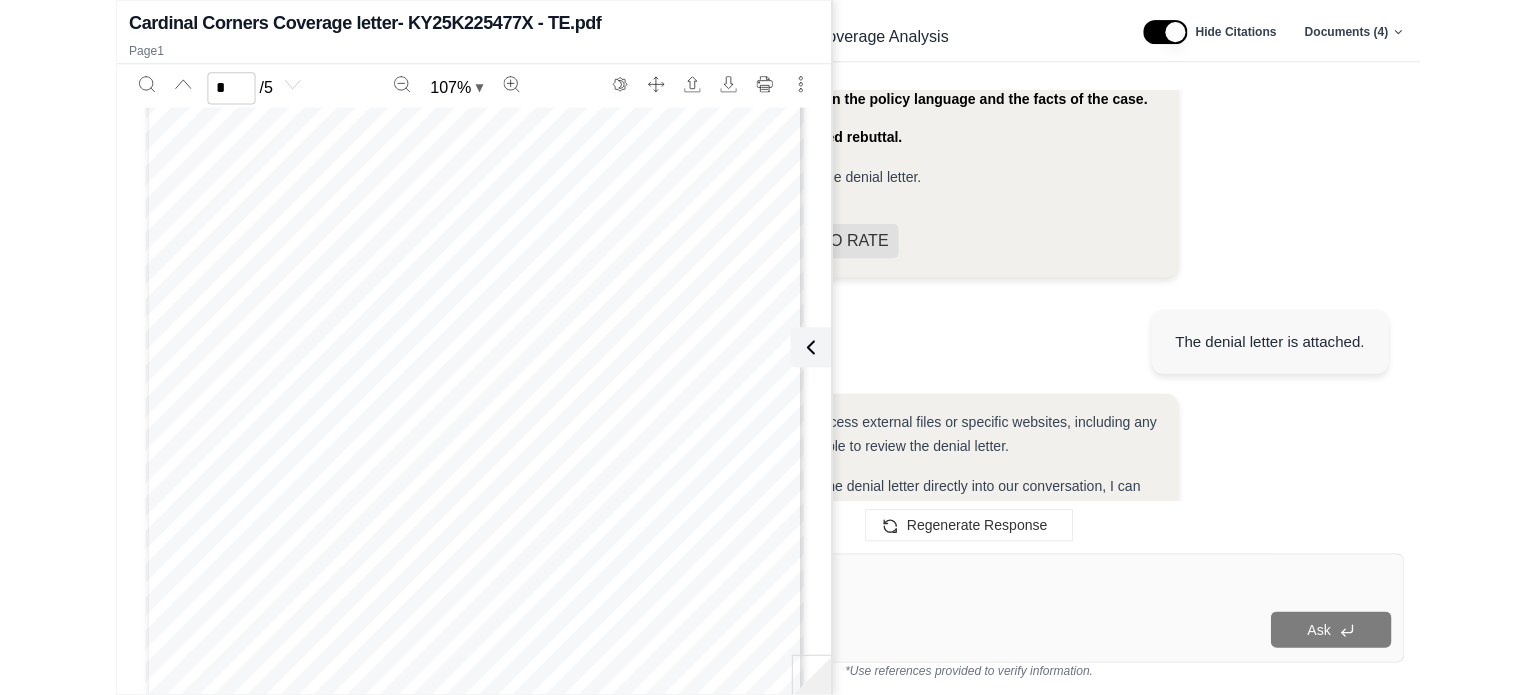 scroll, scrollTop: 3552, scrollLeft: 0, axis: vertical 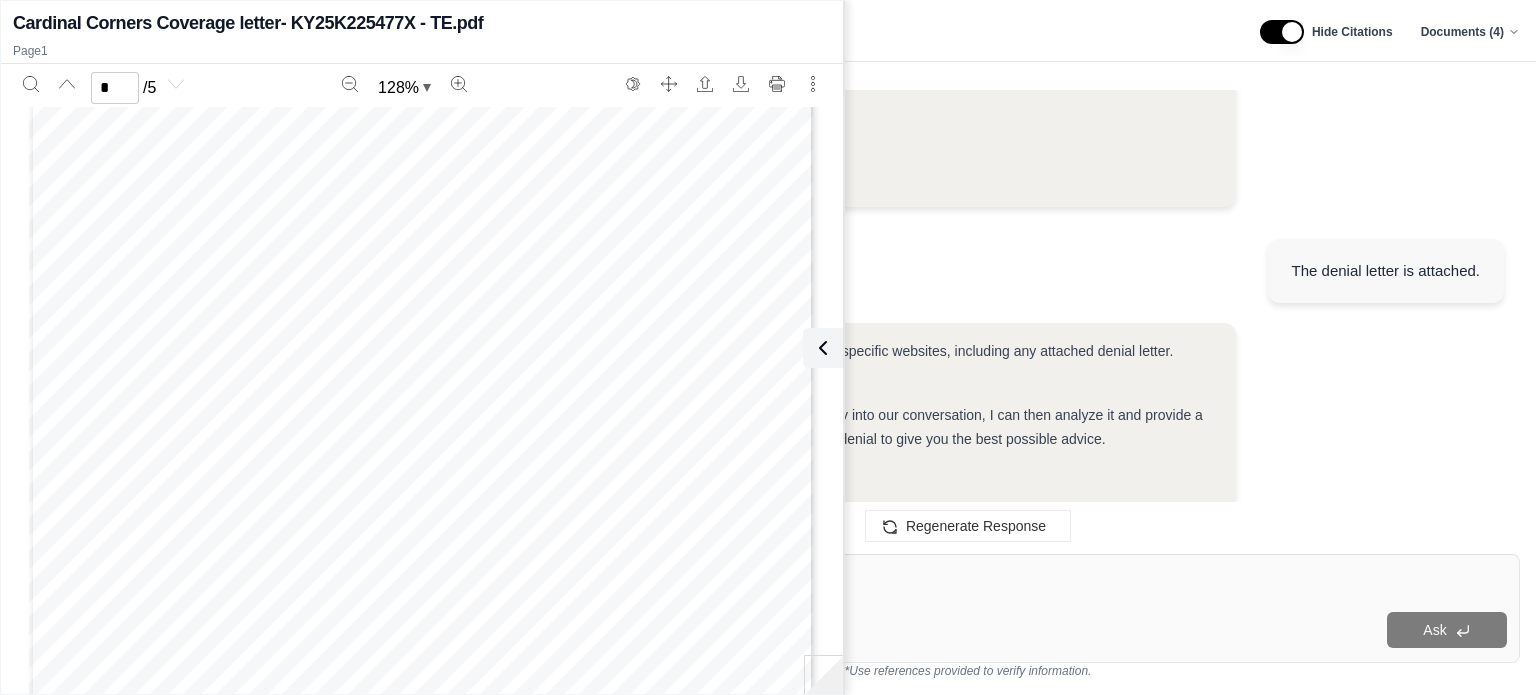 click at bounding box center (824, 675) 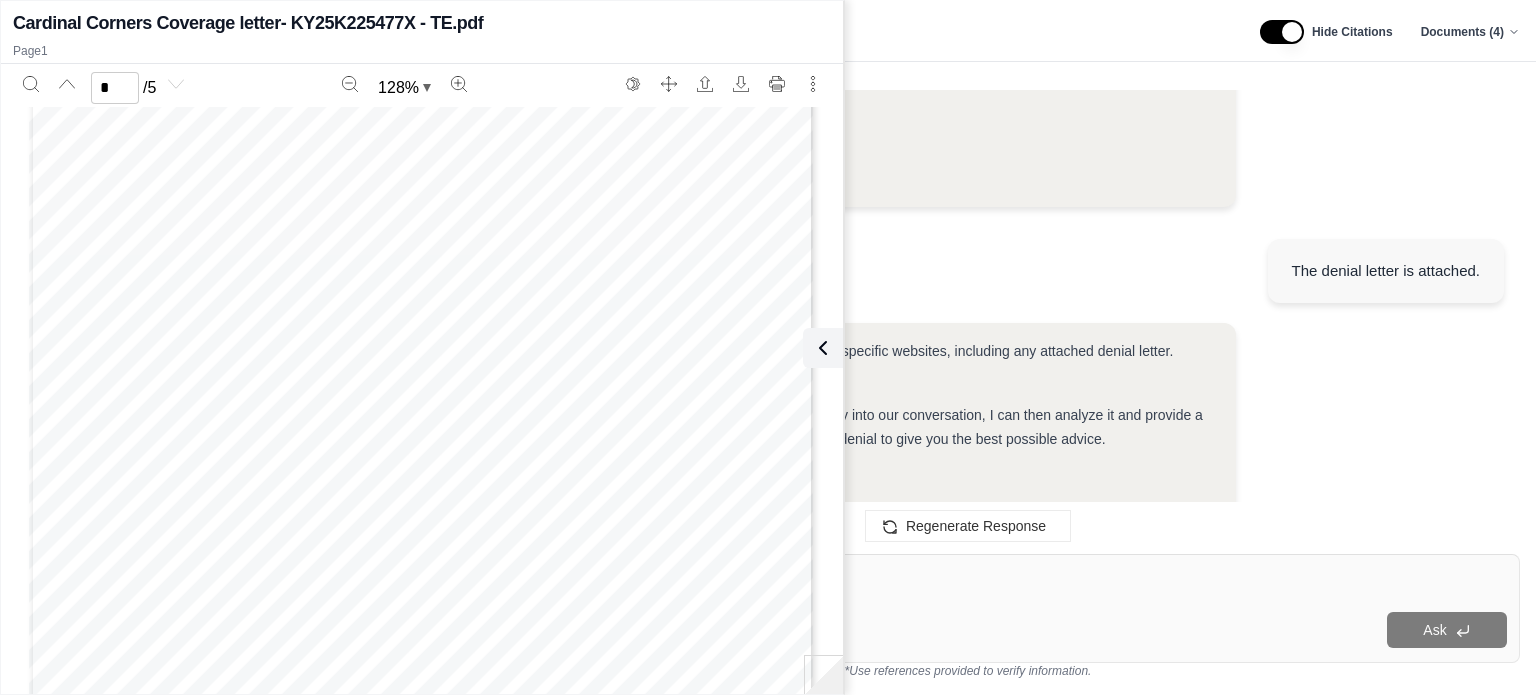 click on "Okay, I can review the denial letter and provide a response/rebuttal. However, you haven't attached the denial letter. Please provide the content of the denial letter so I can analyze it and craft an effective response. Once you provide the denial letter, I will:
Identify the specific reasons for the denial.
Analyze the policy language cited in the denial letter.
Identify weaknesses in the adjuster's arguments.
Develop counter-arguments based on the policy language and the facts of the case.
Craft a persuasive and well-supported rebuttal.
I'm ready to help as soon as you provide the denial letter. Copy CLICK TO RATE" at bounding box center (968, 11) 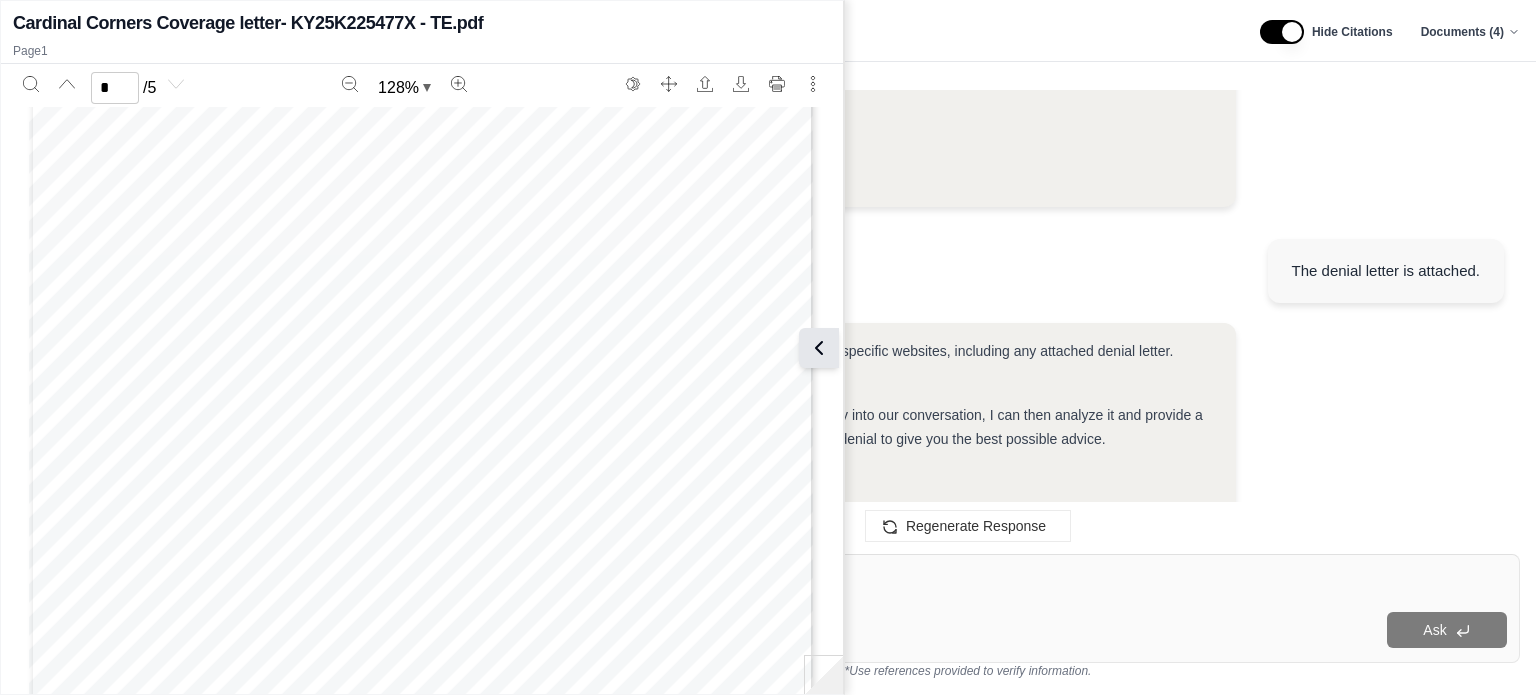 click 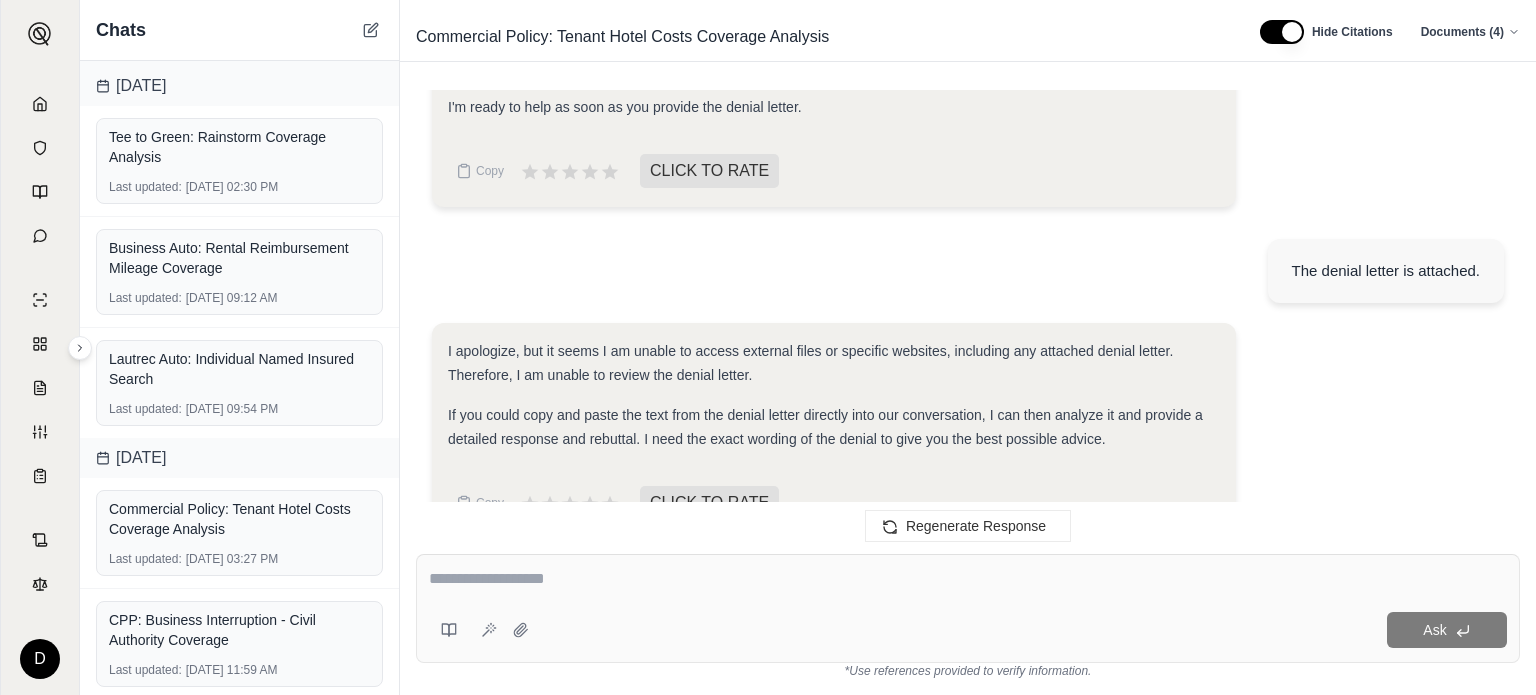 click at bounding box center (968, 579) 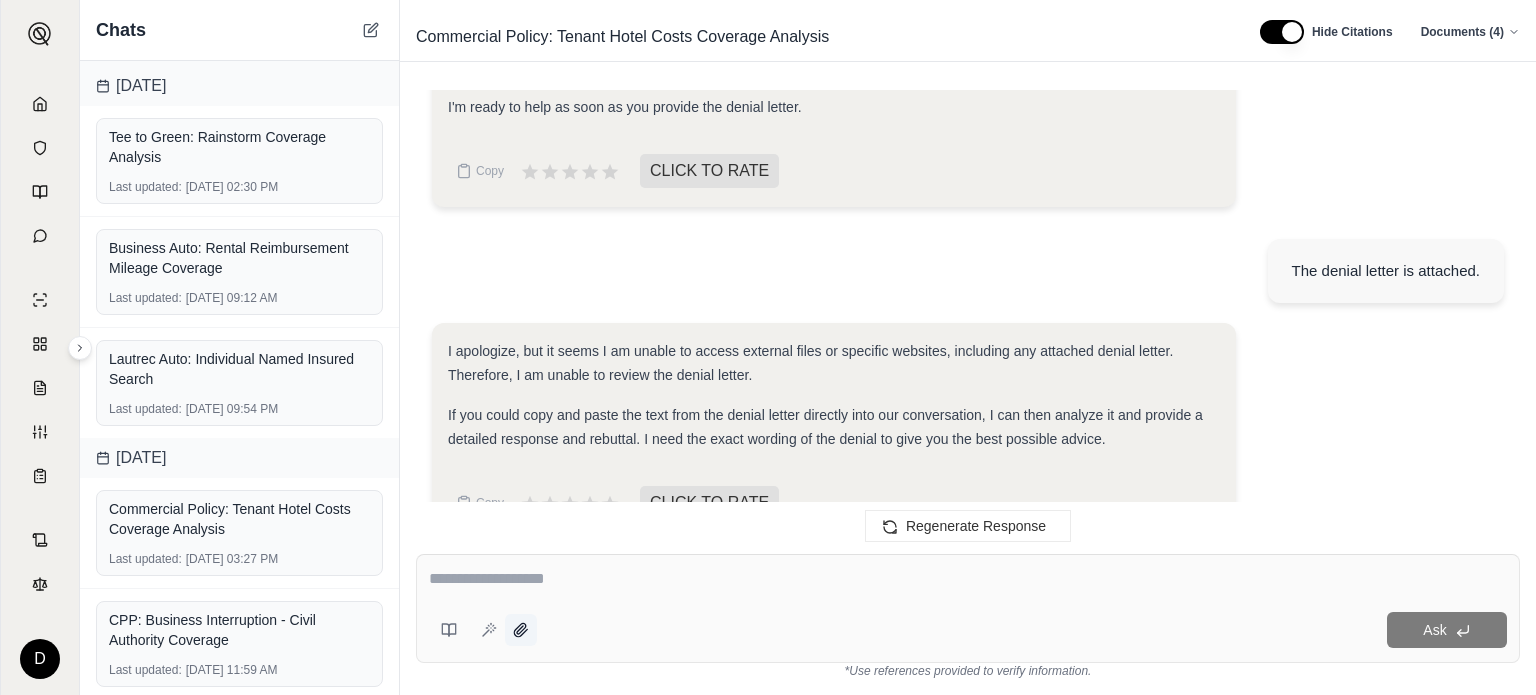 click 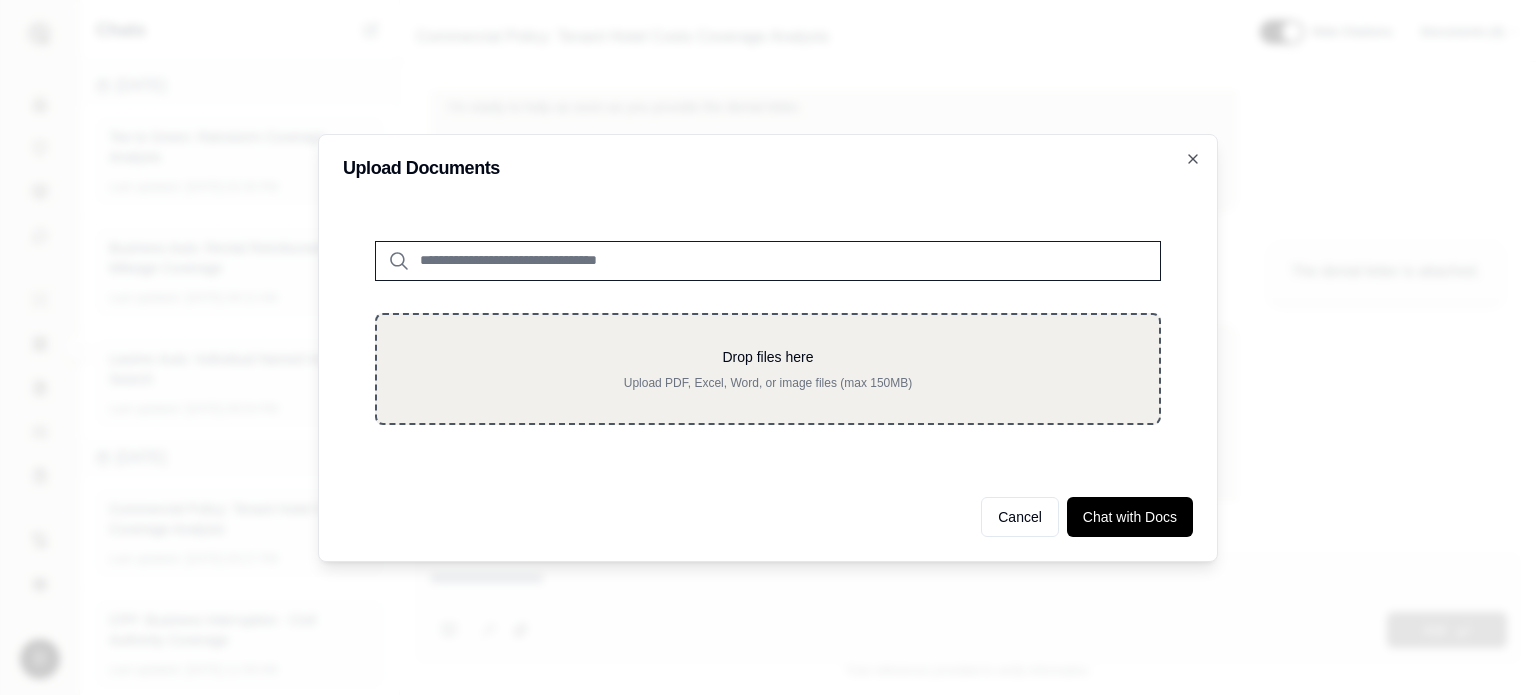 click on "Drop files here" at bounding box center [768, 357] 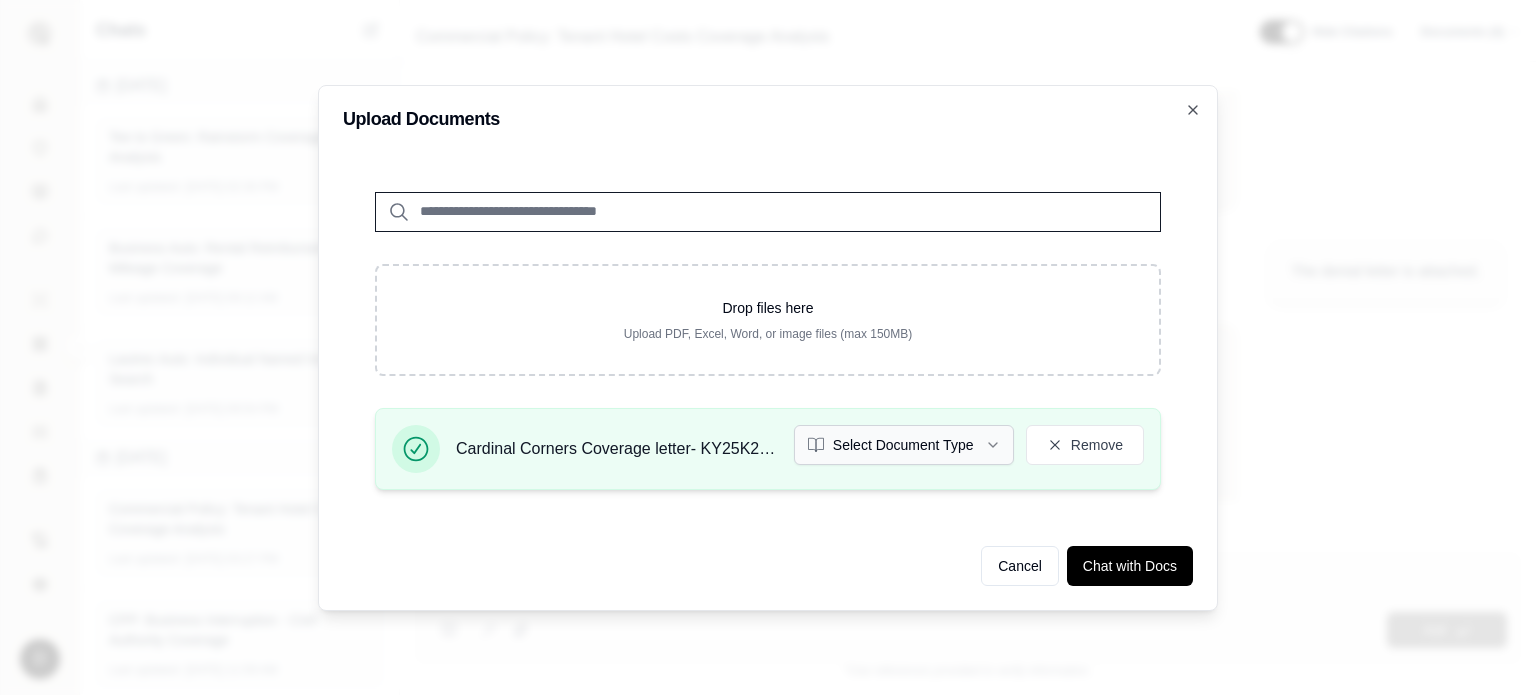 click on "Select Document Type" at bounding box center (904, 445) 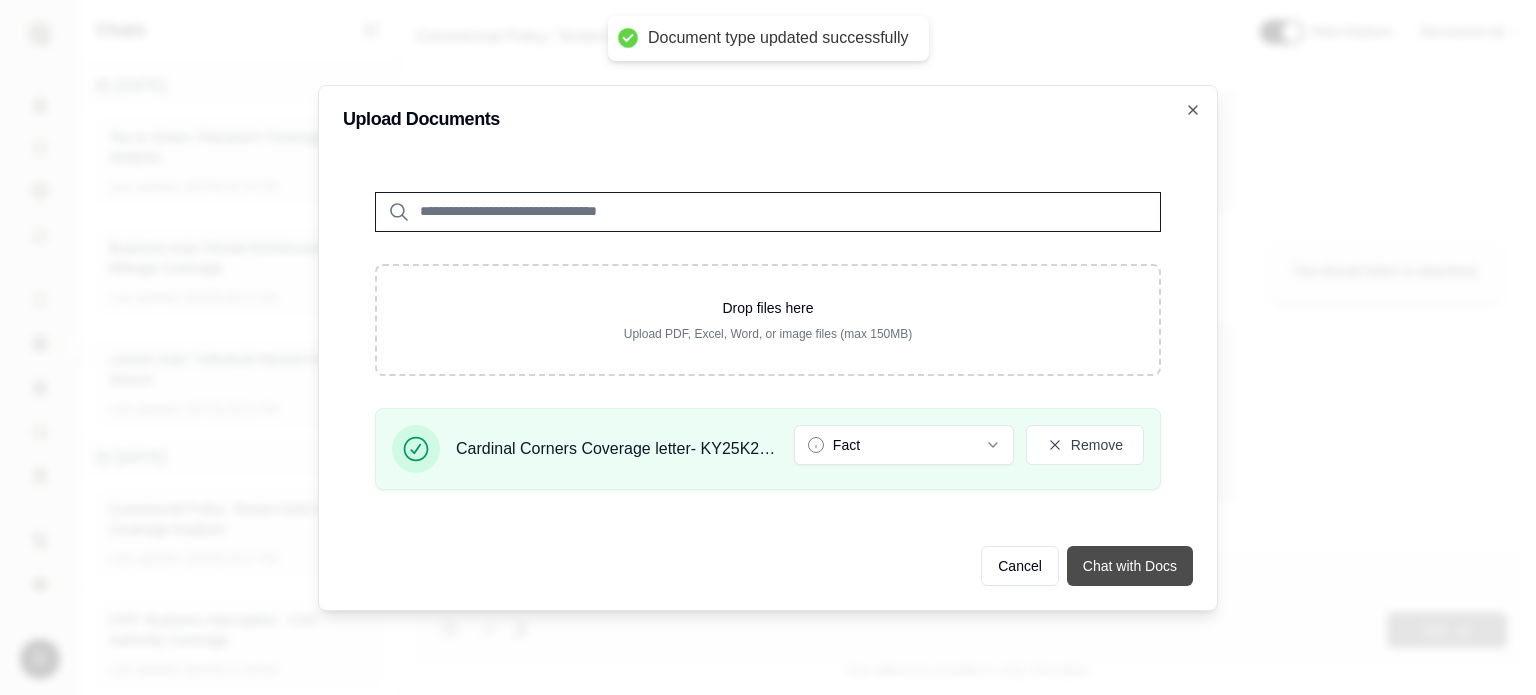 click on "Chat with Docs" at bounding box center [1130, 566] 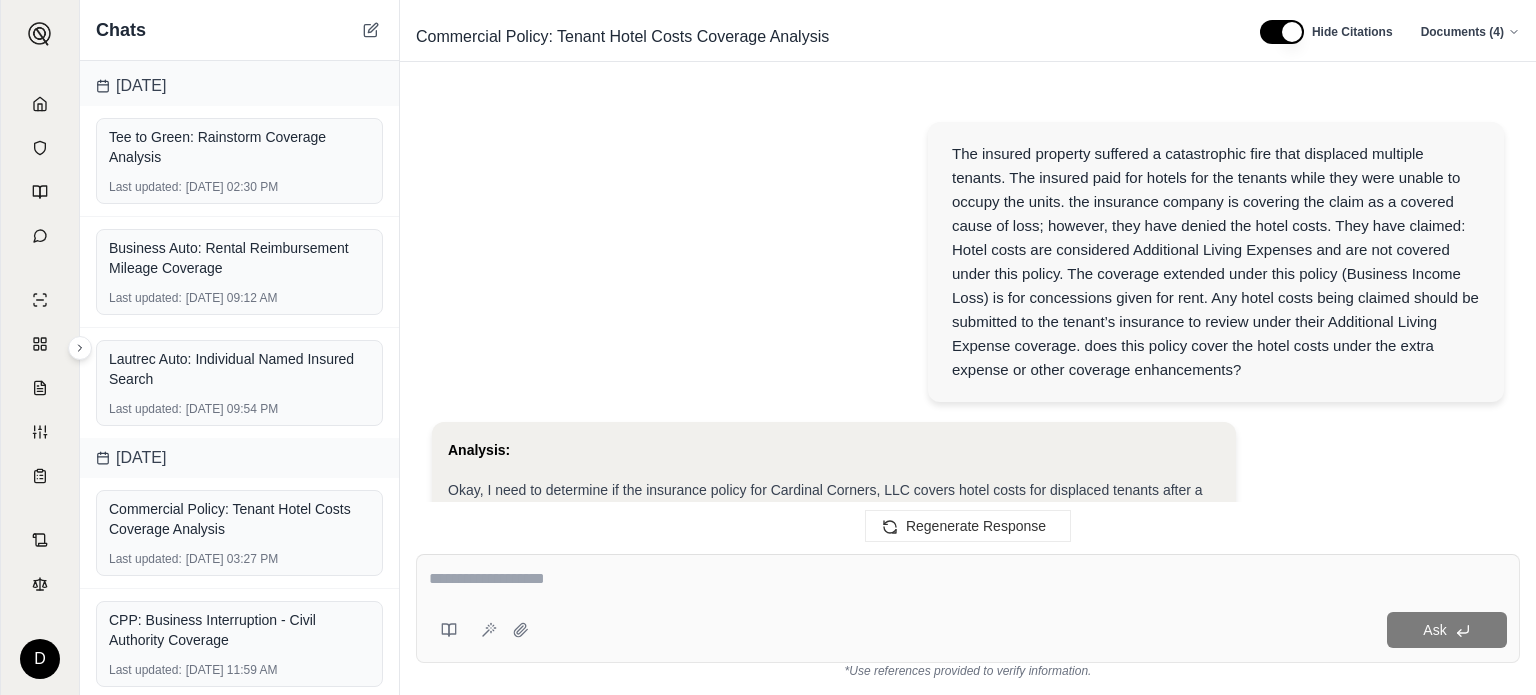 scroll, scrollTop: 0, scrollLeft: 0, axis: both 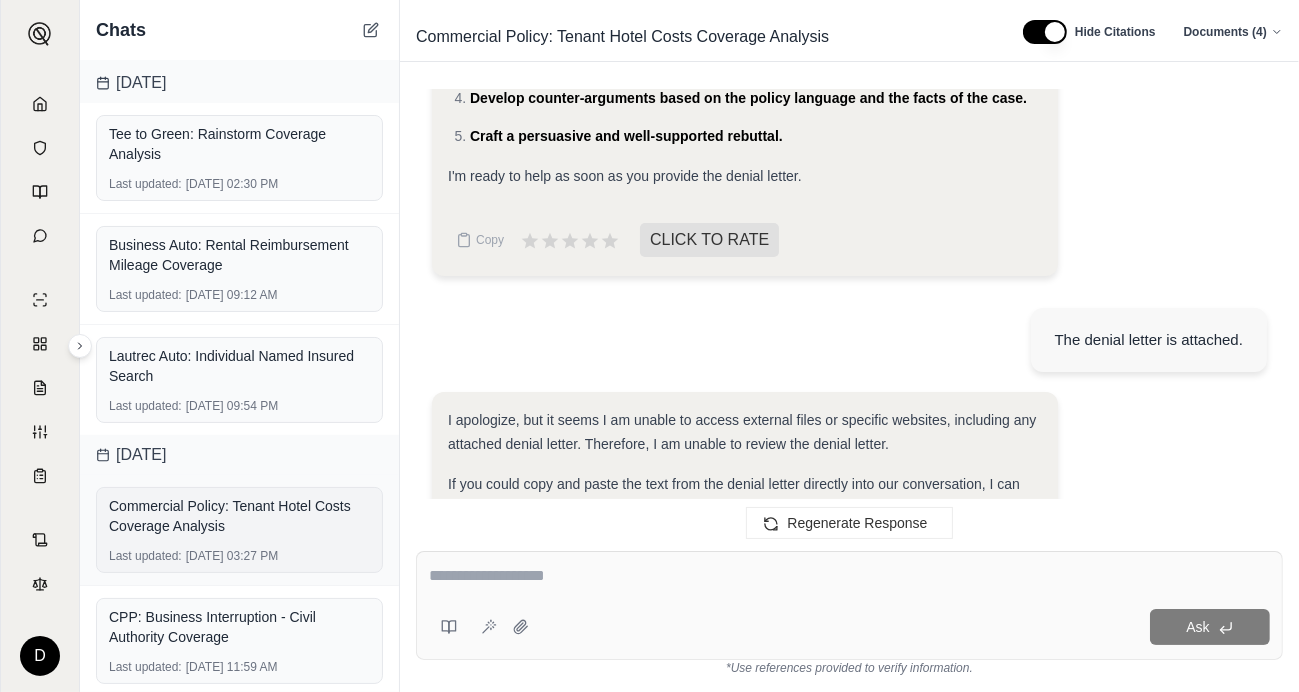 click on "Commercial Policy: Tenant Hotel Costs Coverage Analysis" at bounding box center [239, 516] 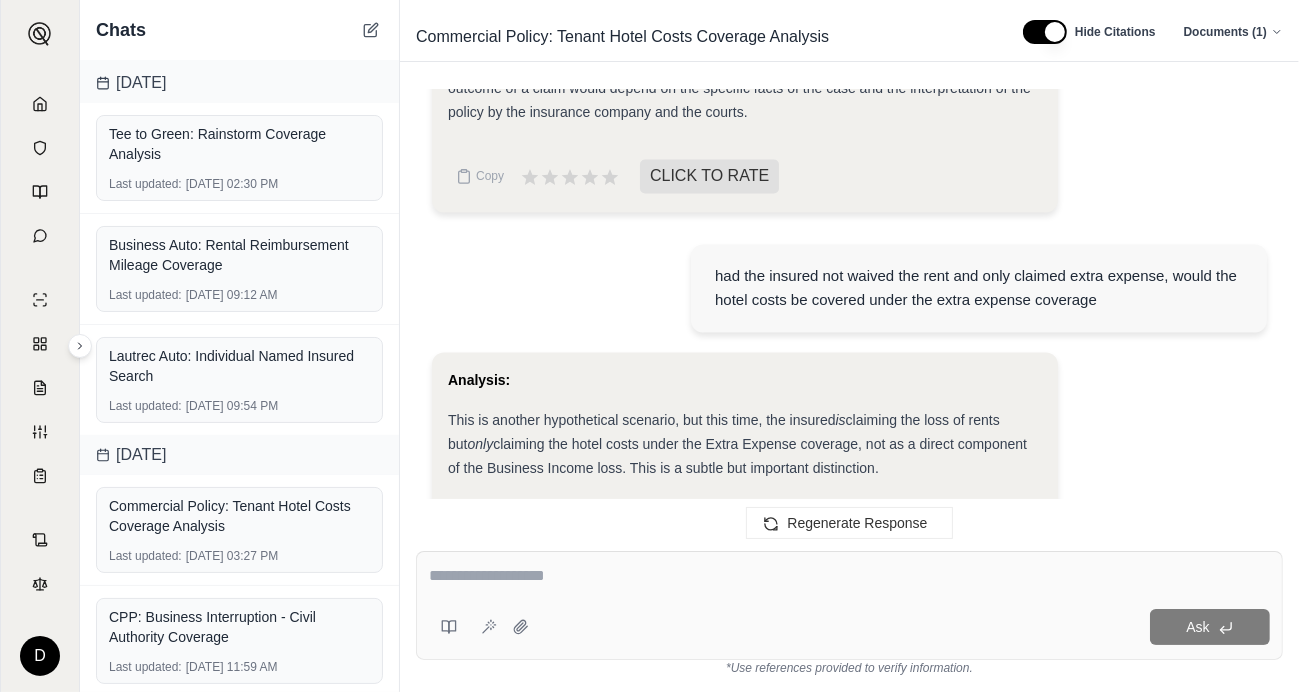 scroll, scrollTop: 29471, scrollLeft: 0, axis: vertical 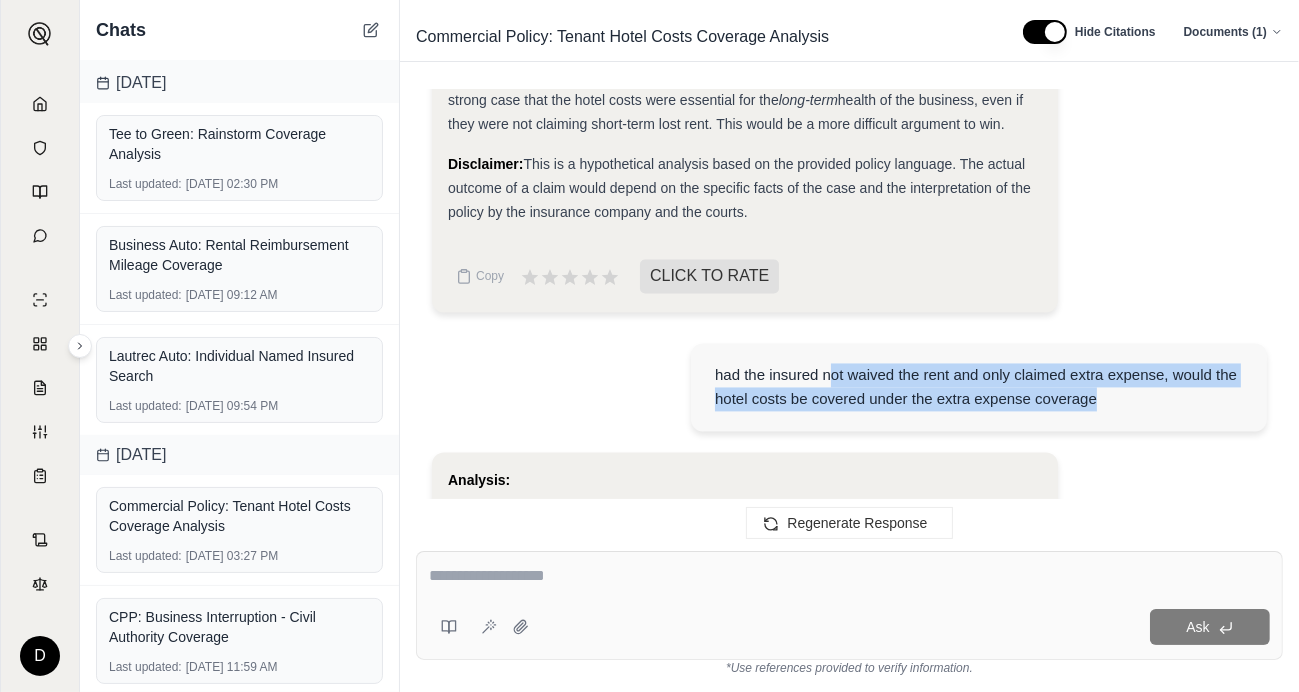 drag, startPoint x: 1134, startPoint y: 258, endPoint x: 821, endPoint y: 235, distance: 313.8439 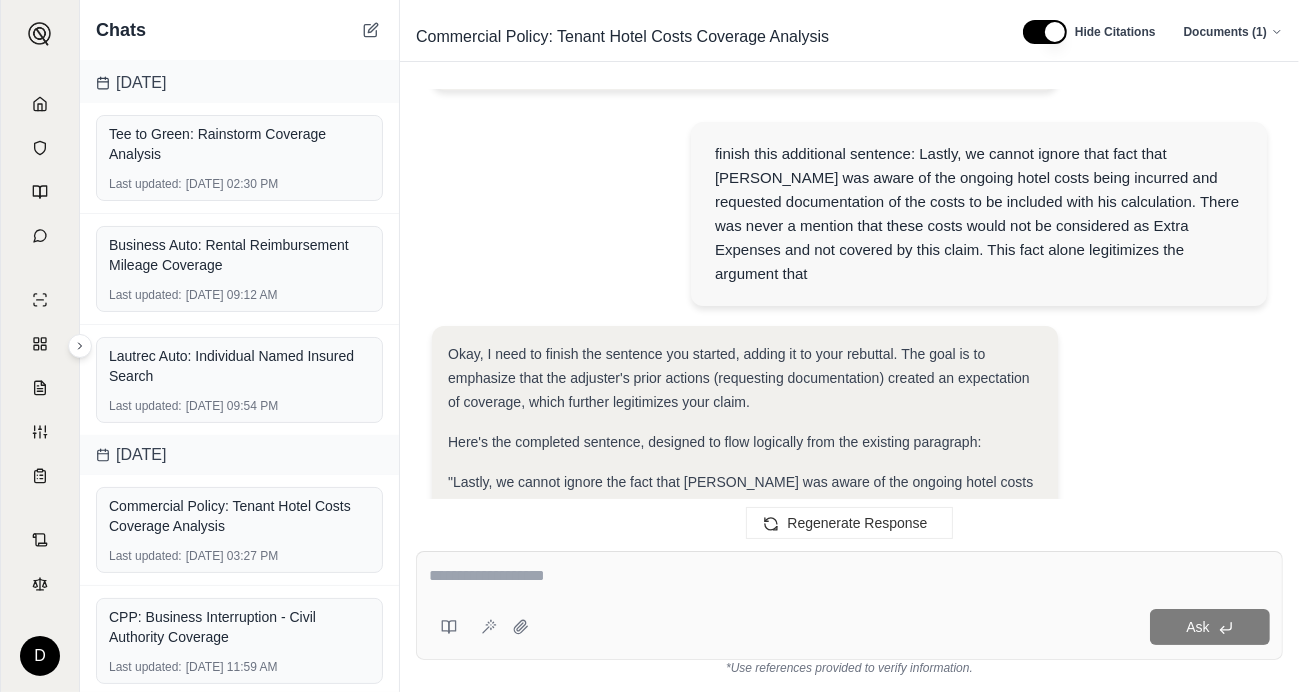 scroll, scrollTop: 25071, scrollLeft: 0, axis: vertical 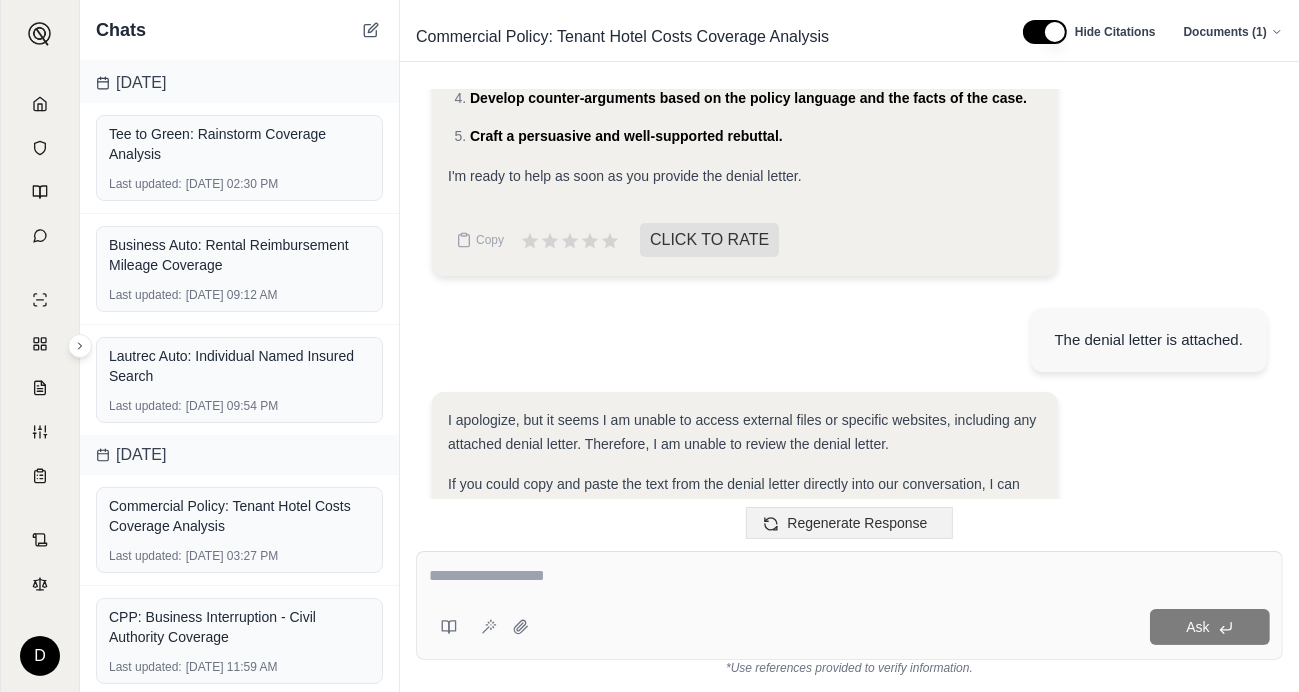 click on "Regenerate Response" at bounding box center [857, 523] 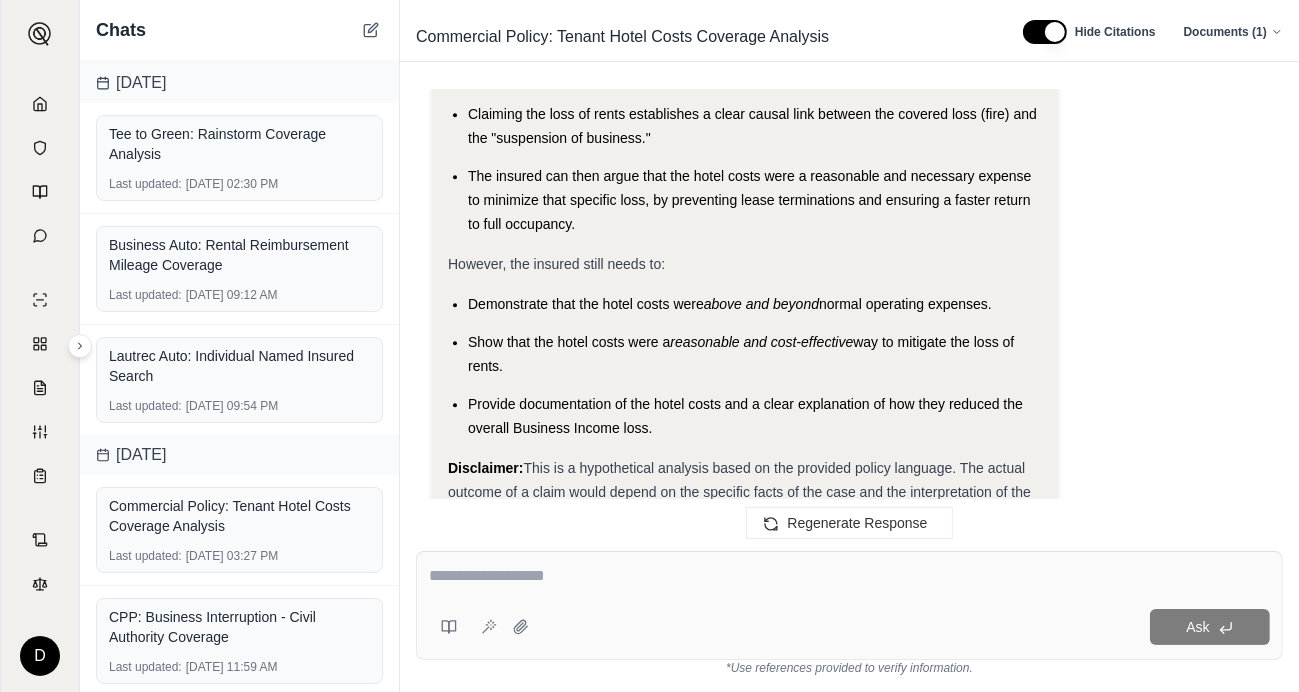 scroll, scrollTop: 31007, scrollLeft: 0, axis: vertical 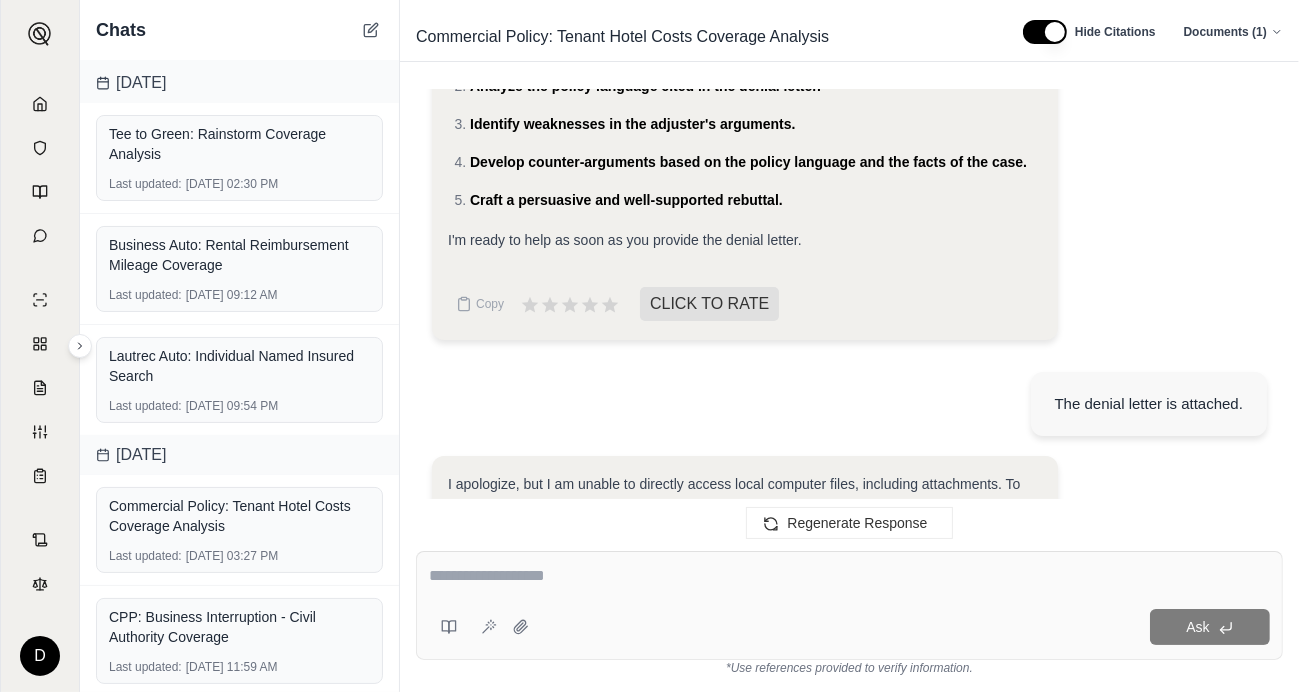click at bounding box center (849, 576) 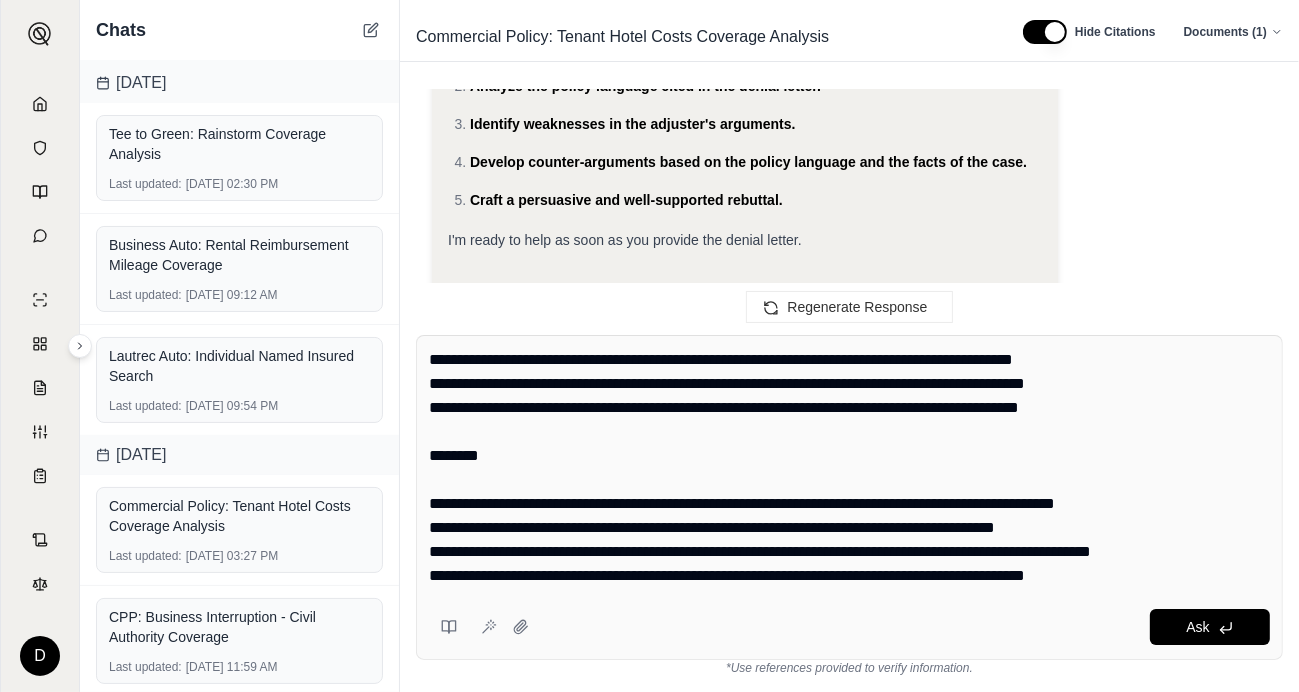scroll, scrollTop: 404, scrollLeft: 0, axis: vertical 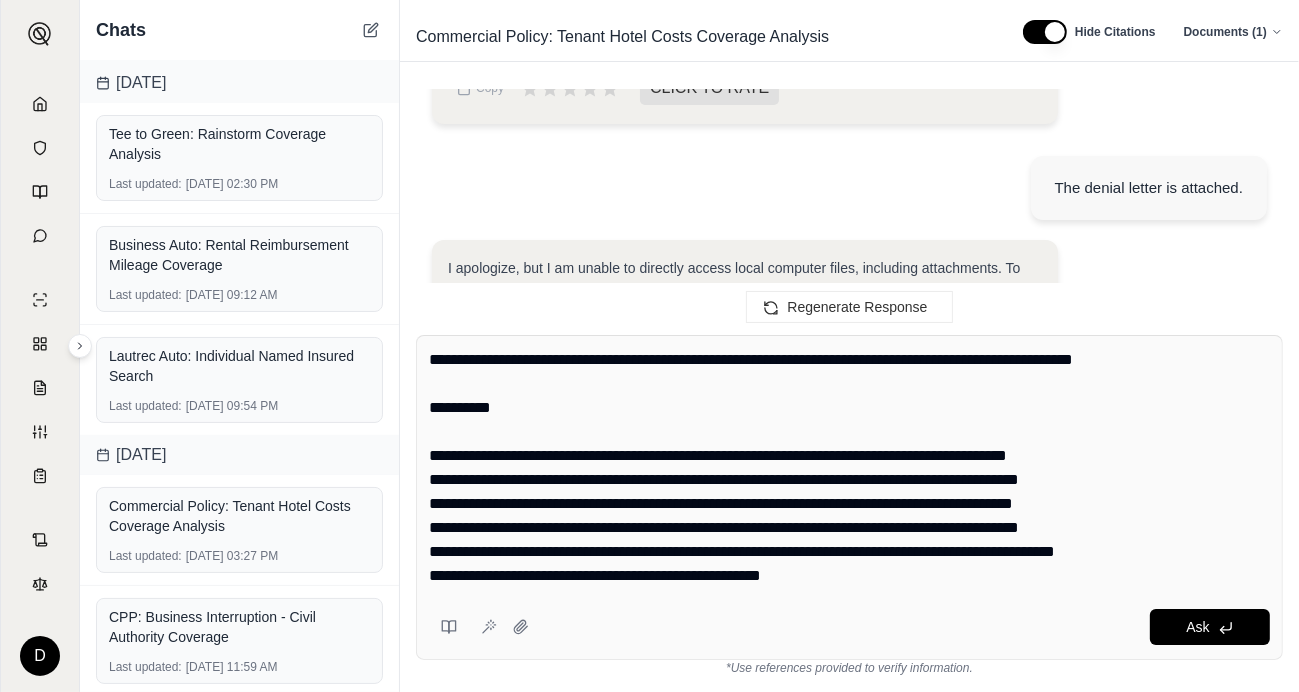 paste on "**********" 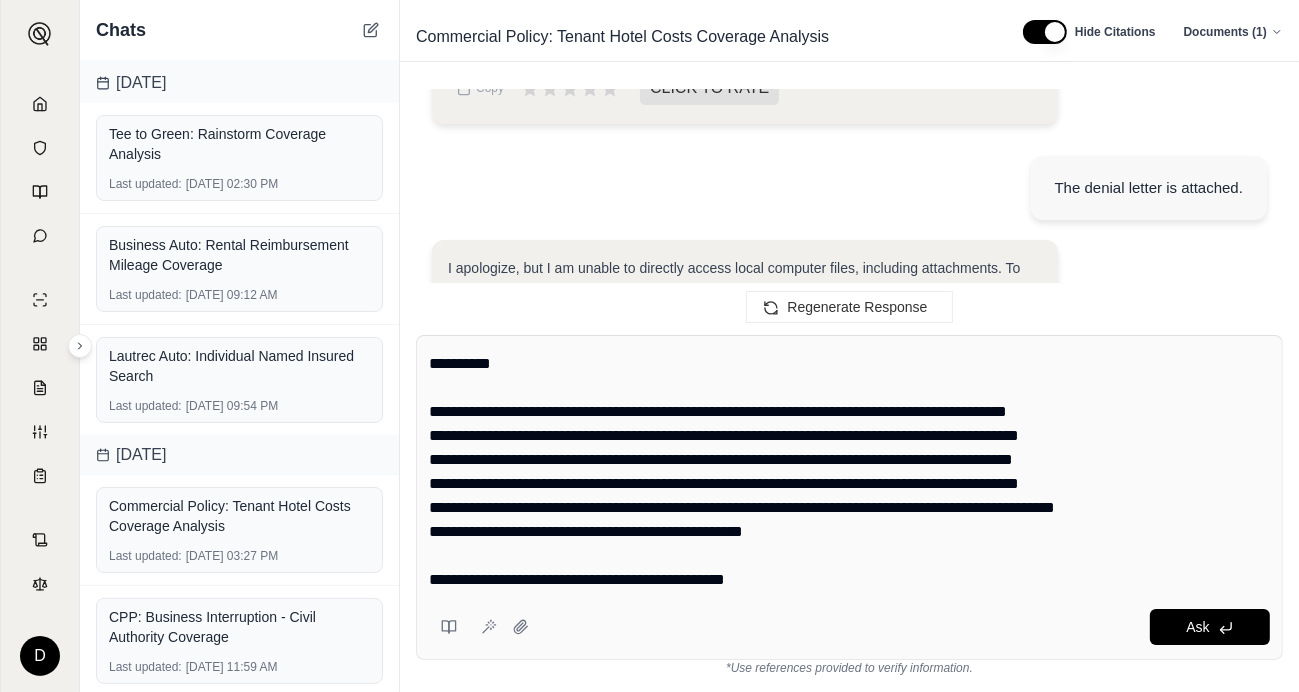 scroll, scrollTop: 1508, scrollLeft: 0, axis: vertical 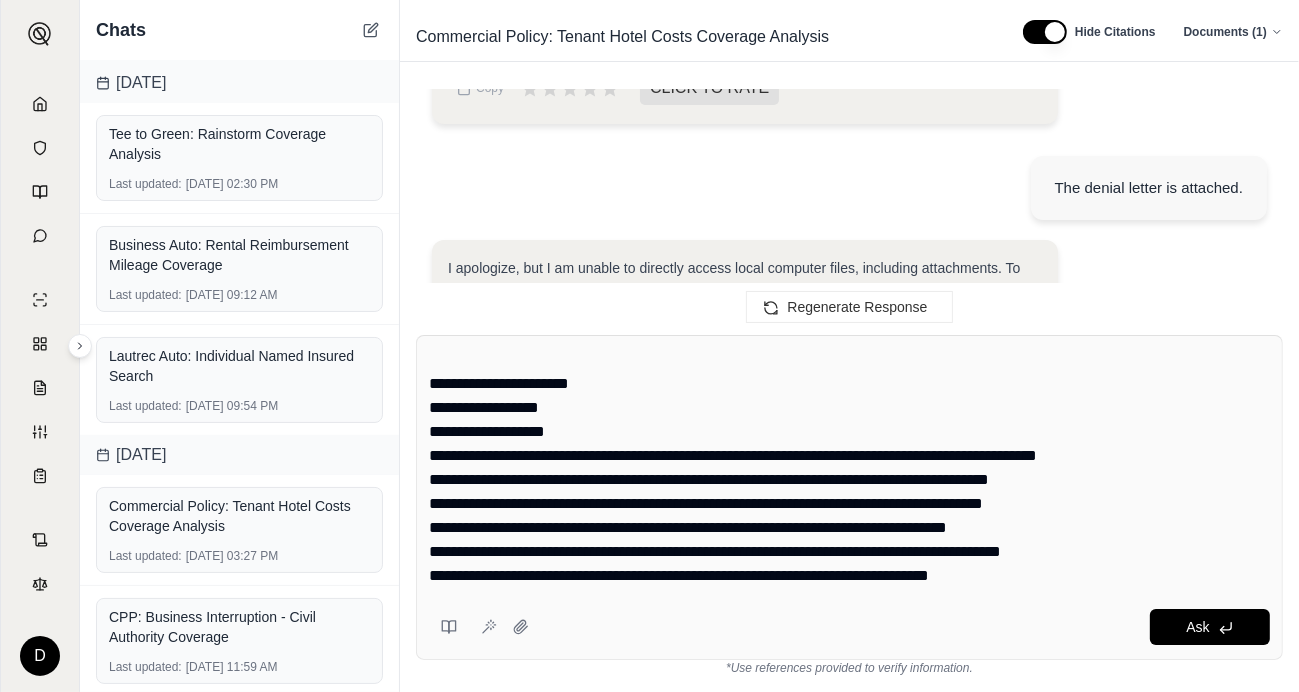 paste on "**********" 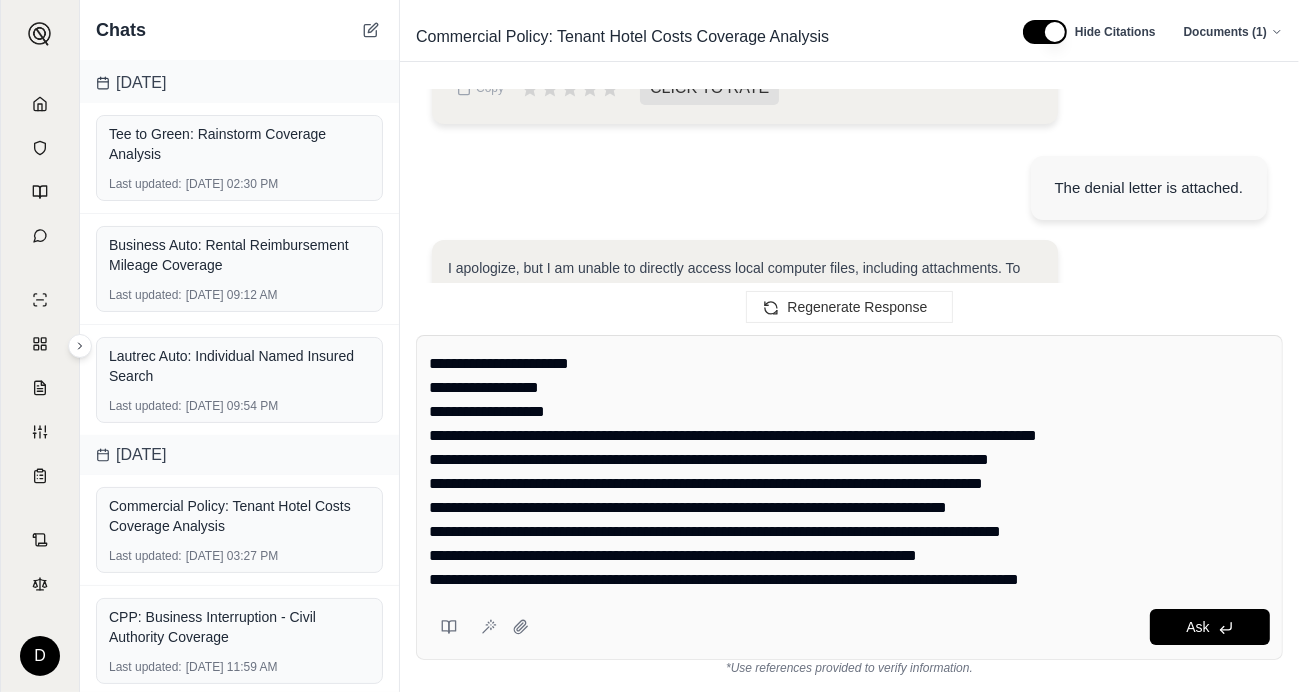scroll, scrollTop: 2612, scrollLeft: 0, axis: vertical 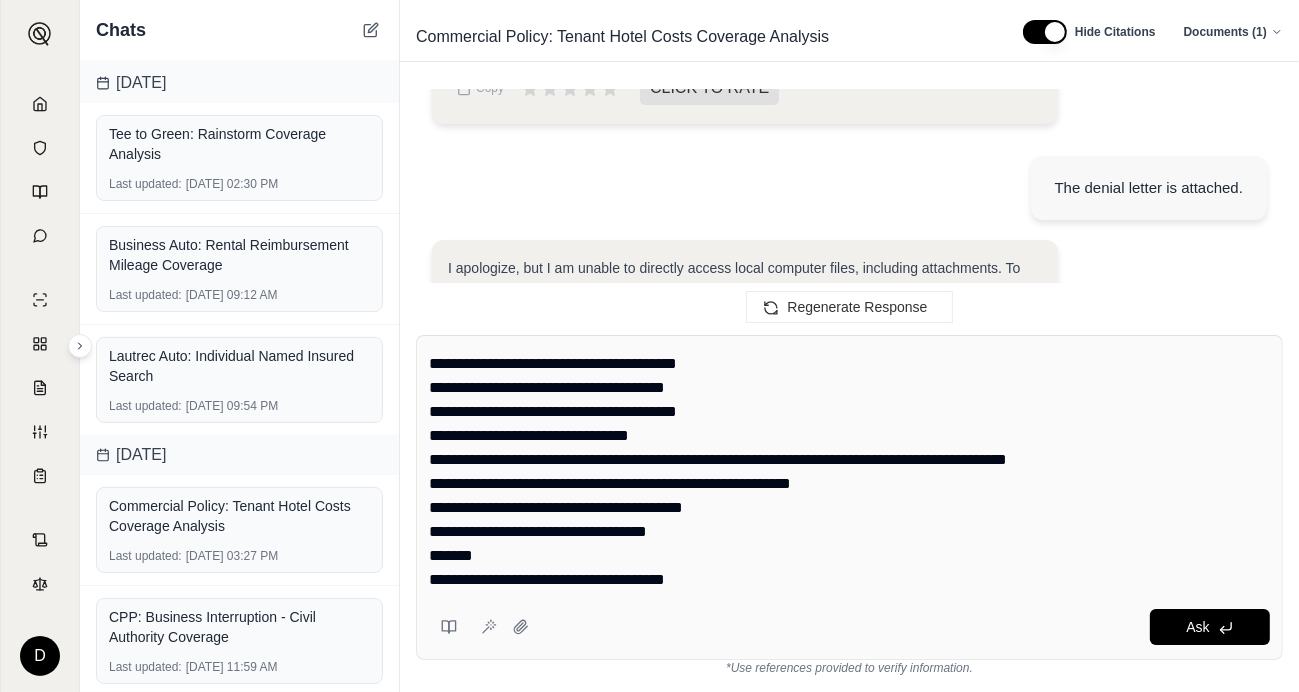 paste on "**********" 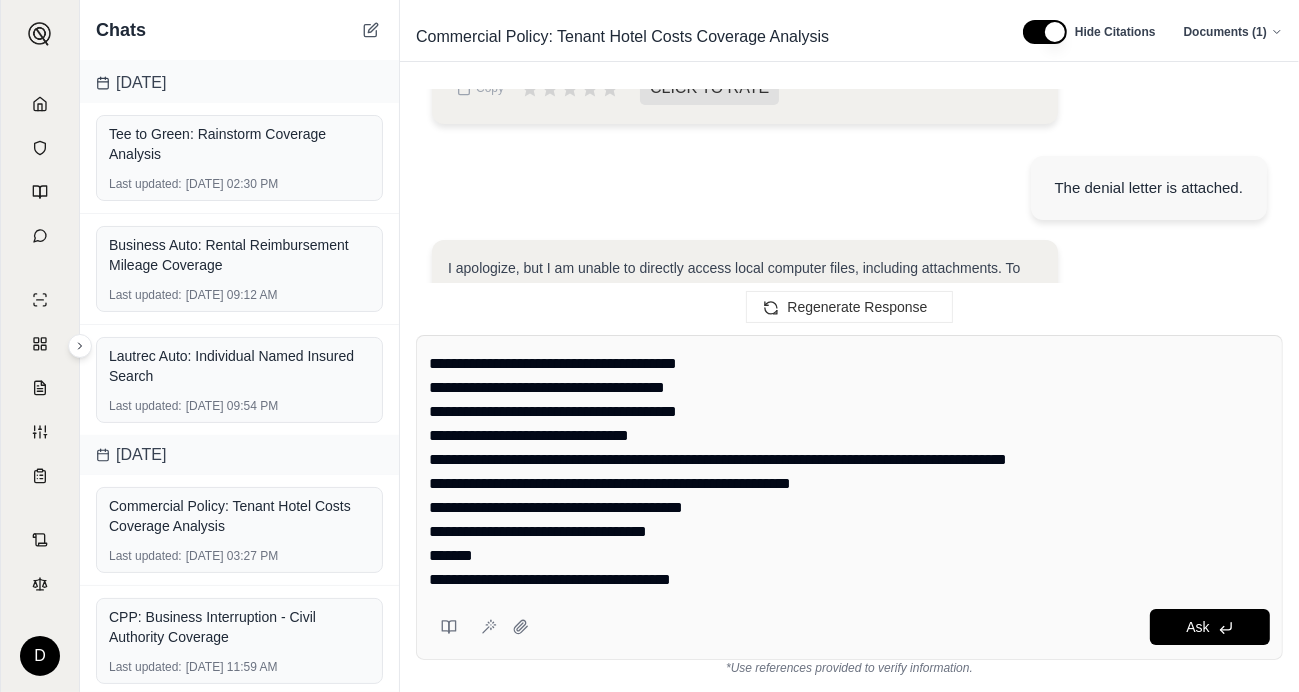 scroll, scrollTop: 3740, scrollLeft: 0, axis: vertical 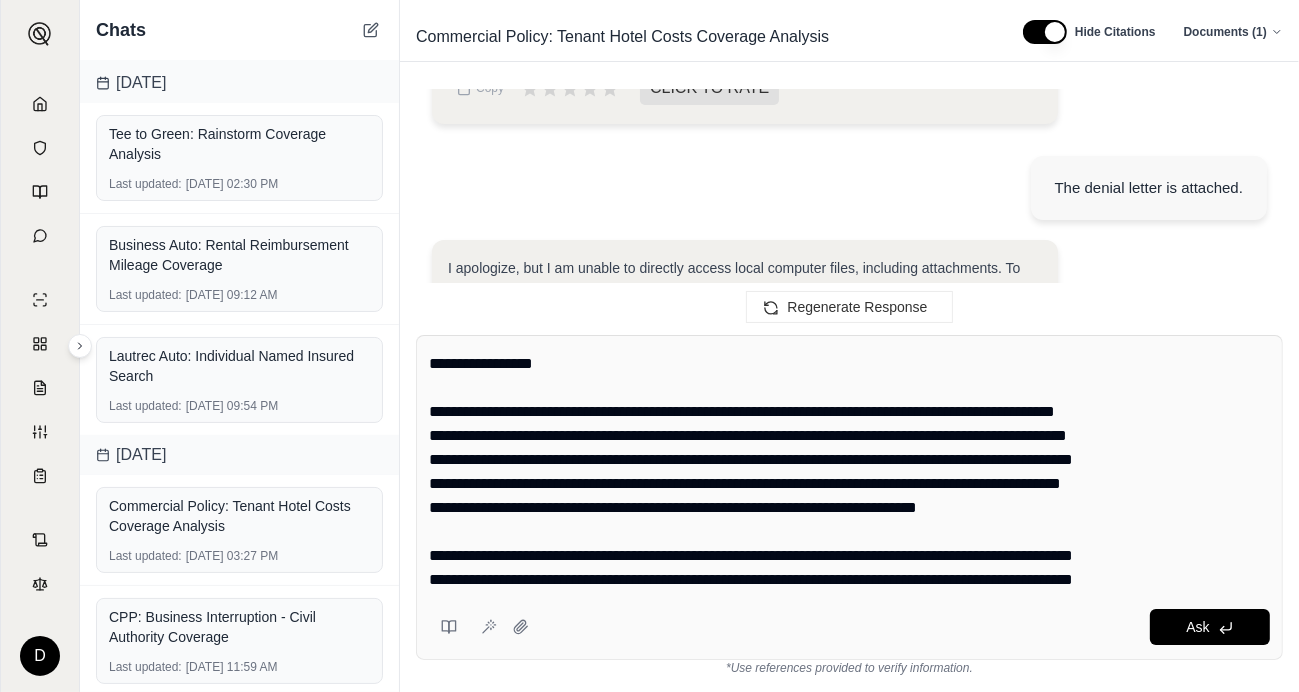 type on "**********" 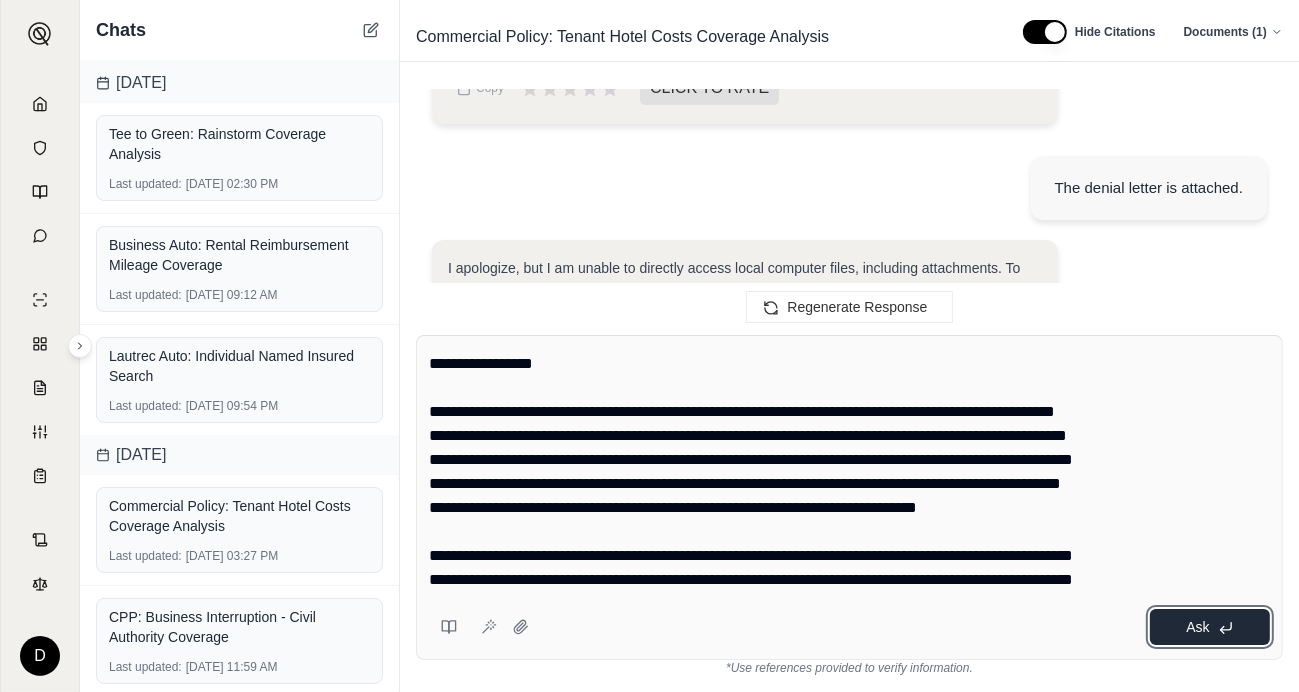 click on "Ask" at bounding box center [1210, 627] 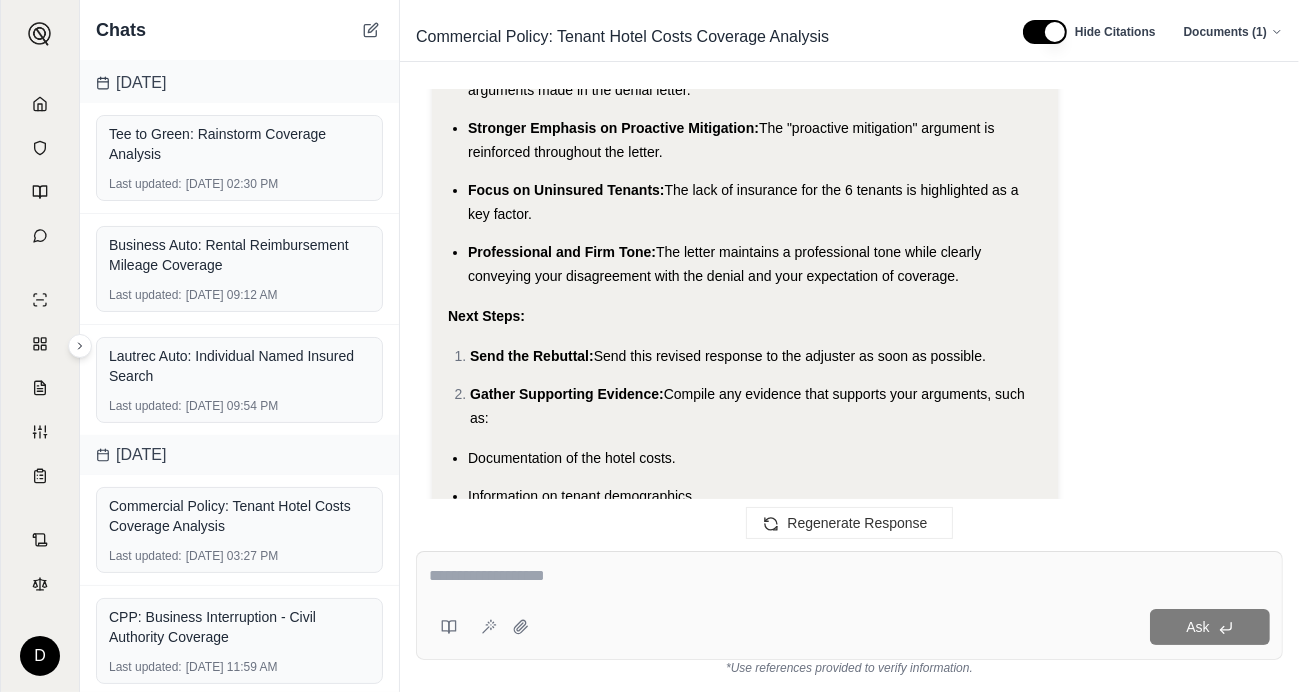 scroll, scrollTop: 38195, scrollLeft: 0, axis: vertical 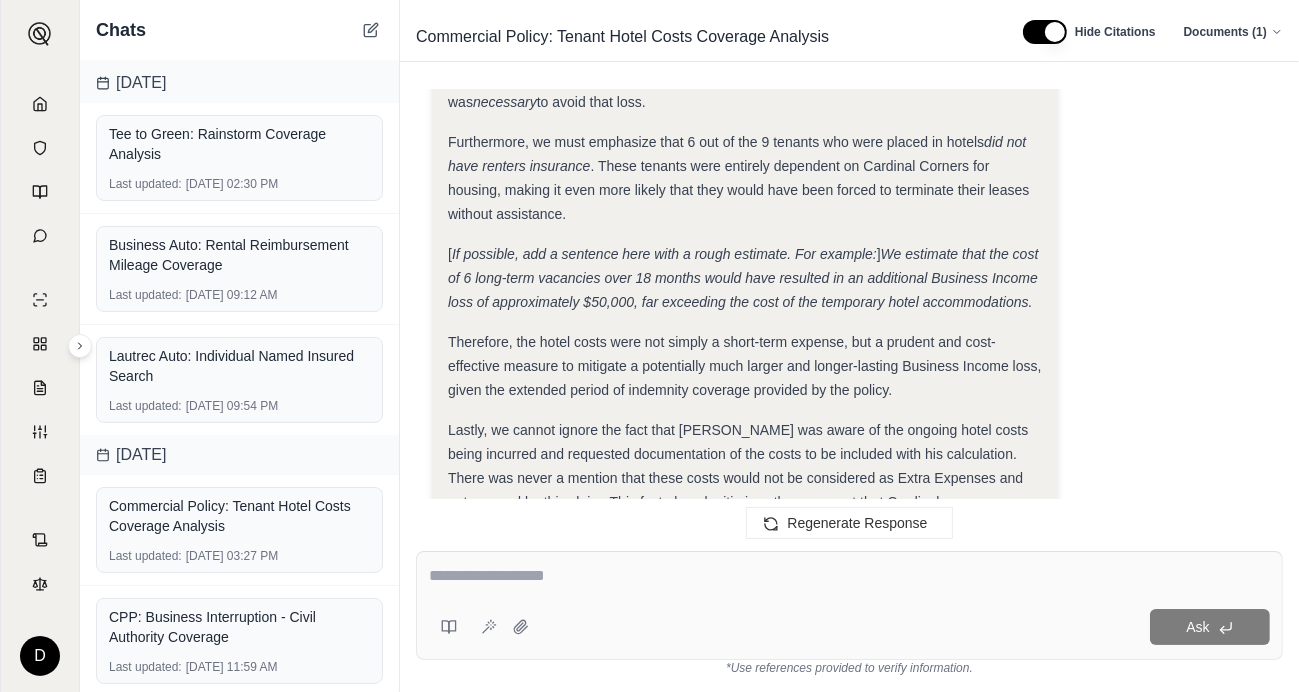 click on "Okay, [PERSON_NAME], I've carefully reviewed the denial letter. Here's my analysis and a plan for your rebuttal:
Key Points from the Denial Letter:
Water Damage Claim:  The claim stems from a frozen pipe burst causing water damage  .
Building Damage Paid:  The adjuster acknowledges that the covered damages to the building have been paid in full  .
Concessions Covered:  The adjuster acknowledges a loss of income for concessions given during the period of restoration  .
Hotel Costs as Extra Expense:  The adjuster categorizes the hotel costs as an Extra Expense  .
Failure to Reduce Business Income Loss:  The core of the denial is the adjuster's assertion that they are "unable to confirm the hotel expenses avoided or minimized the suspension of business"  .
No Tenant Departures:  The adjuster notes that "all students returned to their units once repairs were completed and there was no loss from students leaving"  .
Policy Language Cited: .
Reservation of Rights: .
current potential
proactive" at bounding box center (745, -354) 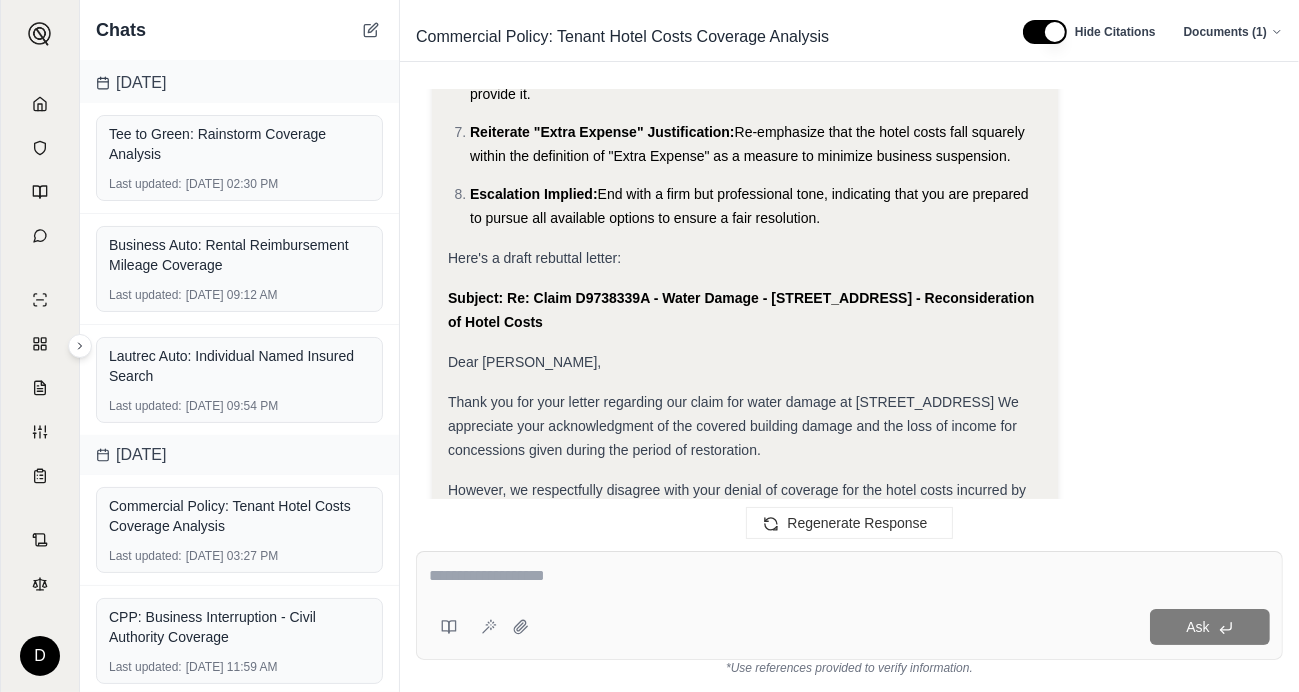 scroll, scrollTop: 37191, scrollLeft: 0, axis: vertical 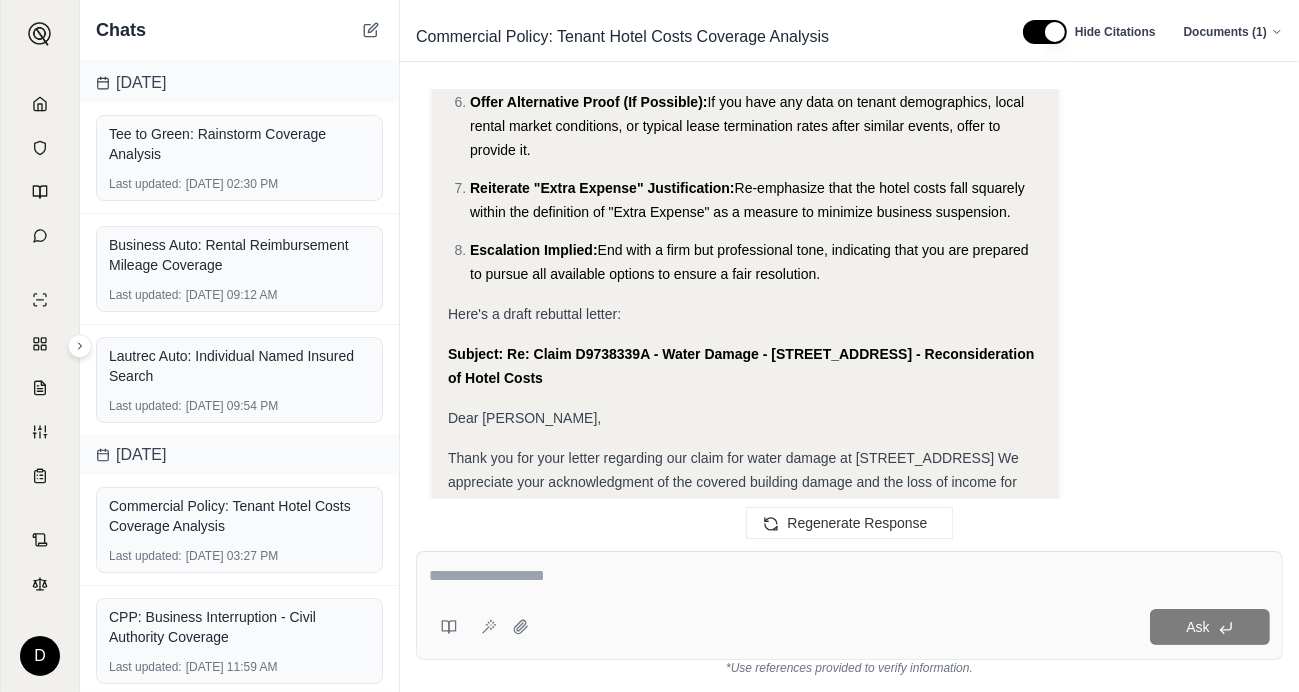 click on "If the adjuster still denies the claim, escalate the issue to a supervisor, consider consulting with an attorney, or explore other dispute resolution options." at bounding box center (750, 2468) 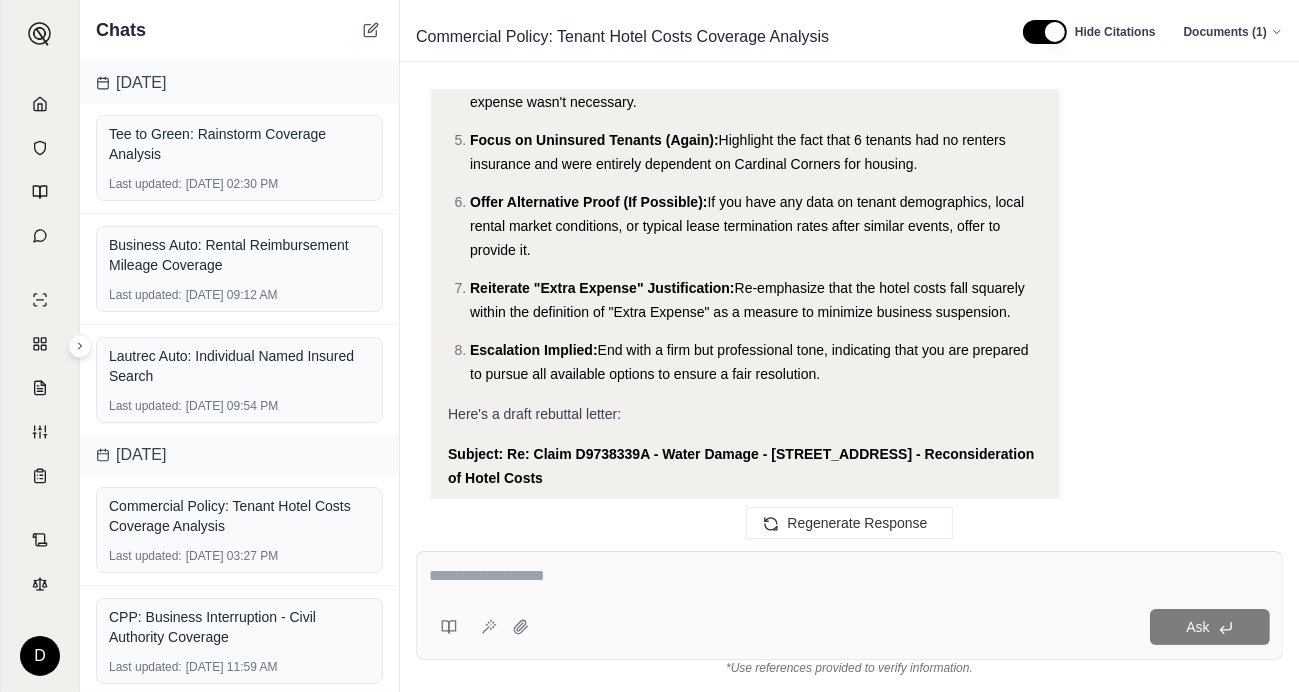 scroll, scrollTop: 37391, scrollLeft: 0, axis: vertical 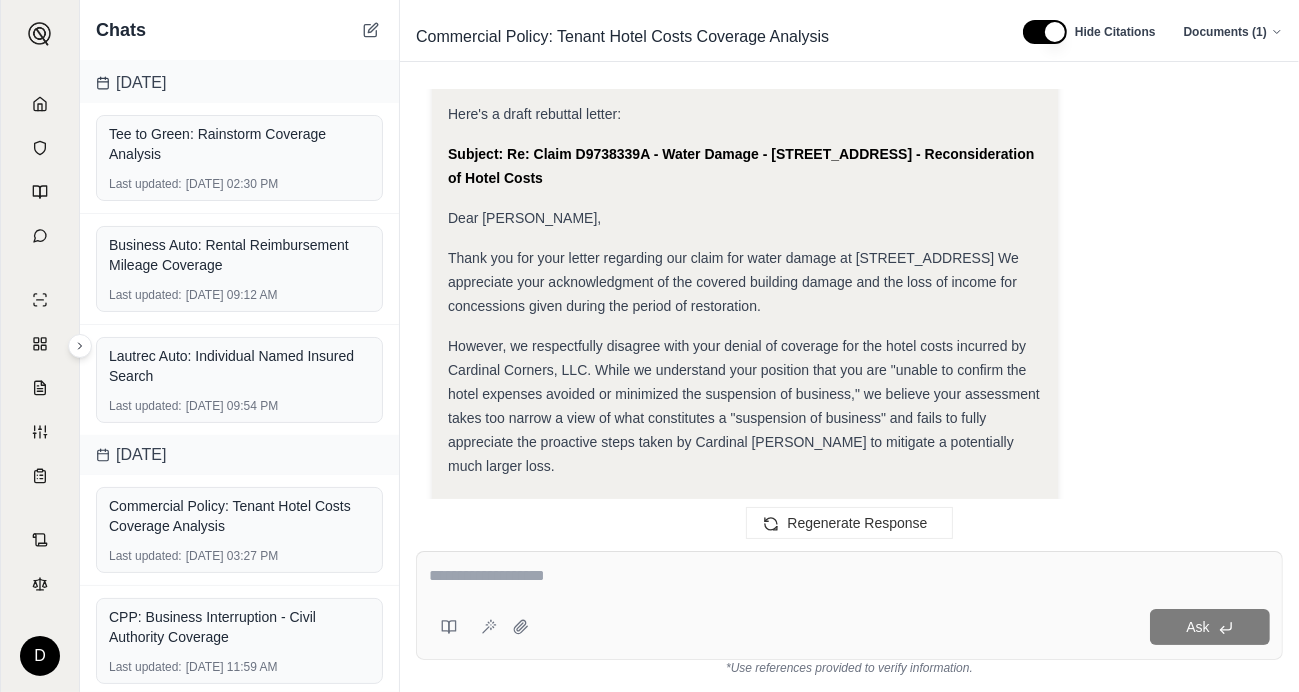 click on "Documentation of the hotel costs." at bounding box center (572, 2102) 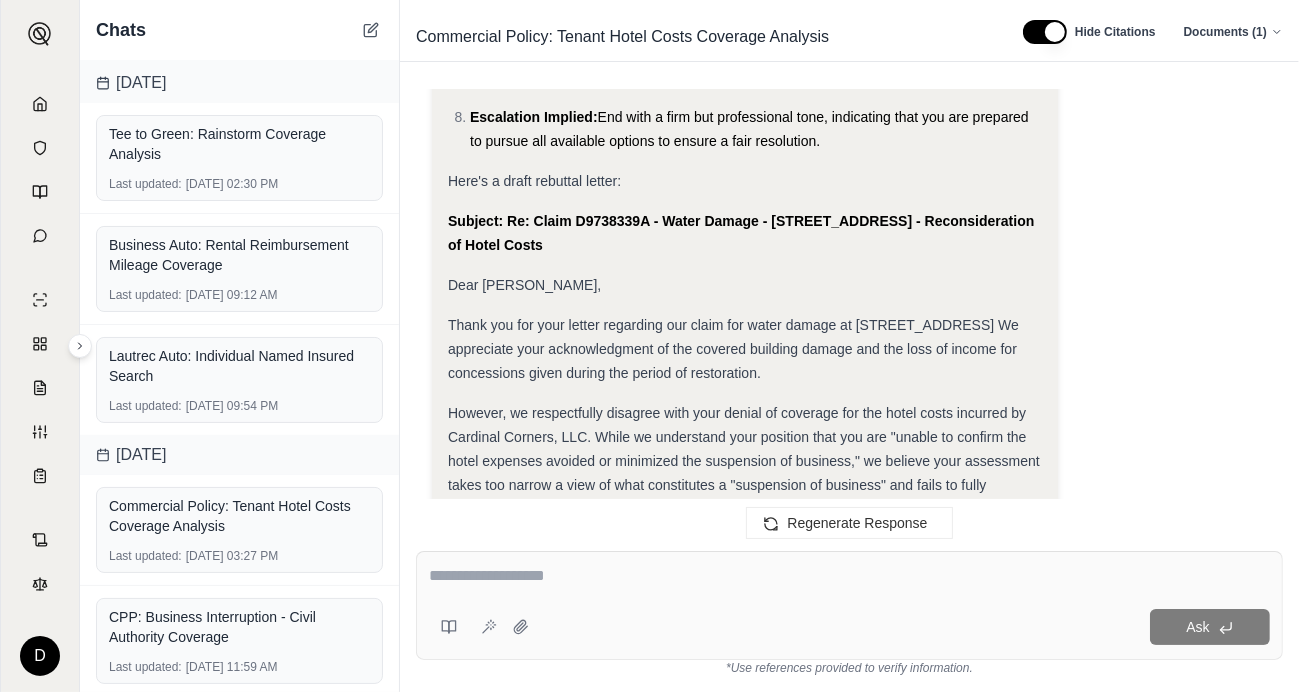 scroll, scrollTop: 37191, scrollLeft: 0, axis: vertical 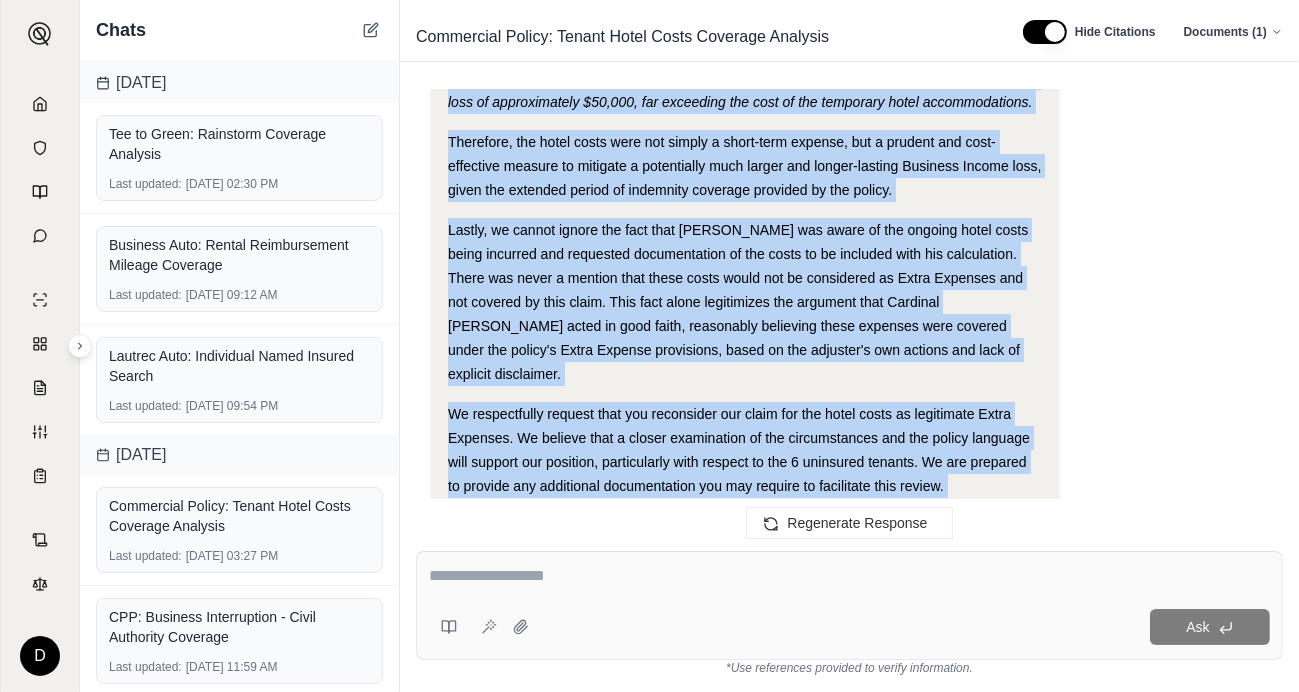 drag, startPoint x: 448, startPoint y: 291, endPoint x: 940, endPoint y: 382, distance: 500.34488 